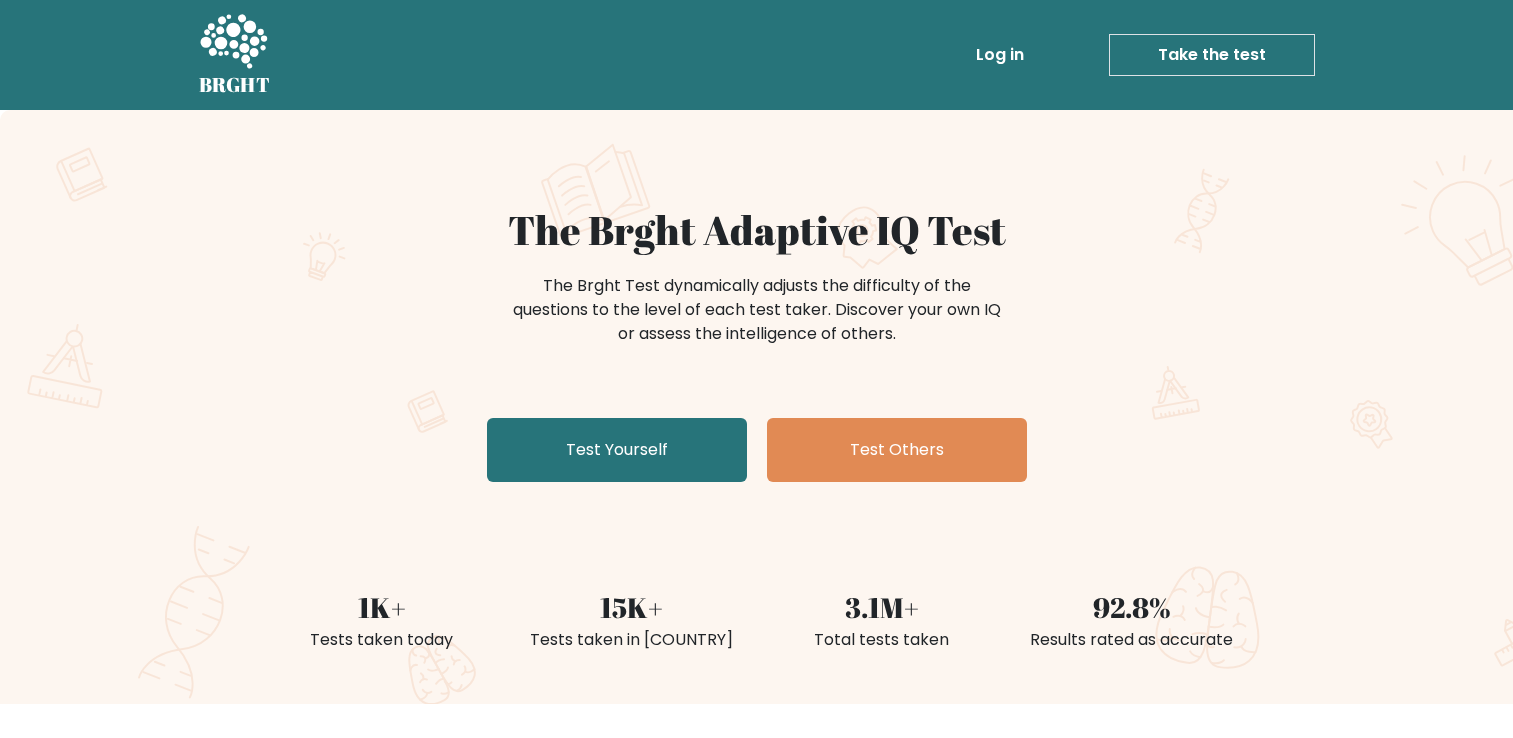 scroll, scrollTop: 200, scrollLeft: 0, axis: vertical 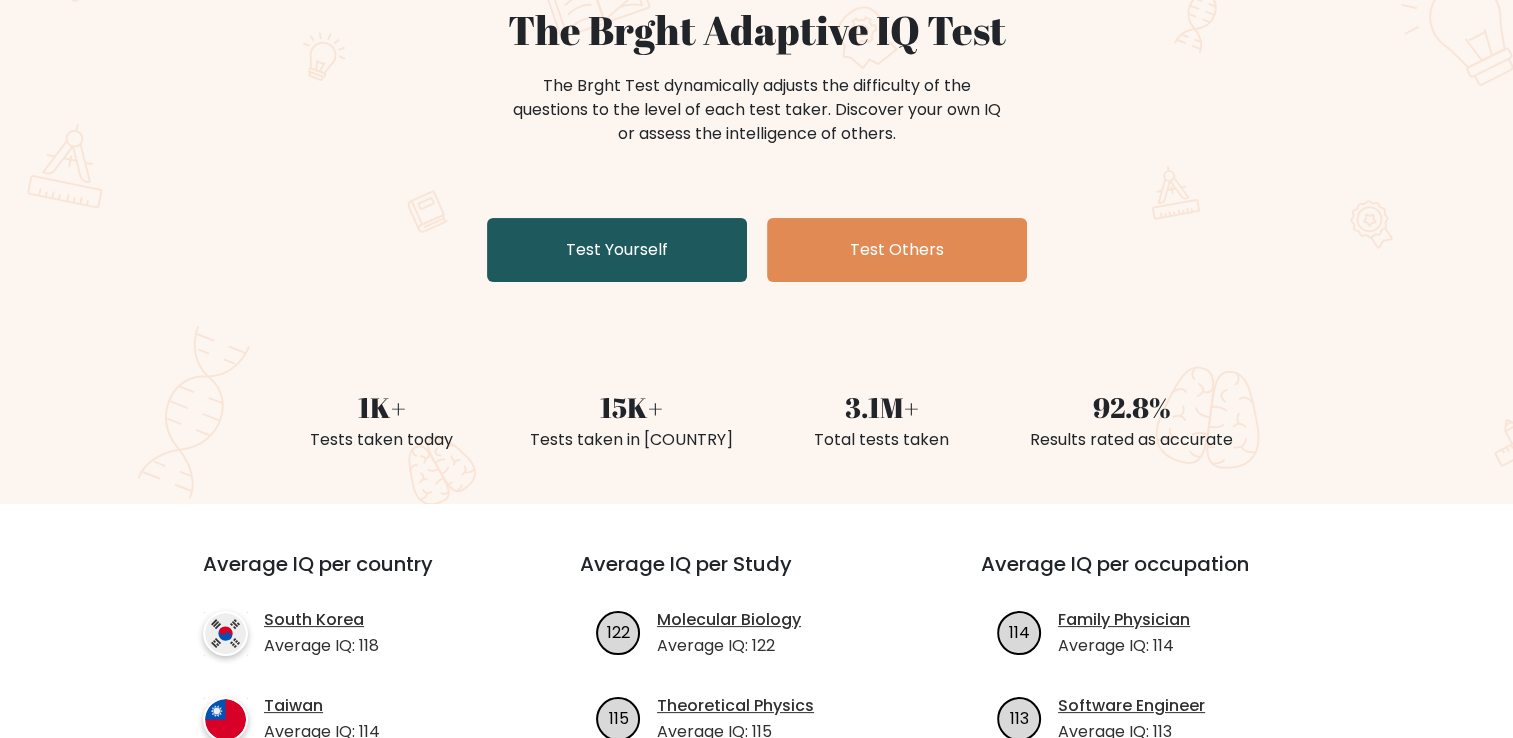 click on "Test Yourself" at bounding box center (617, 250) 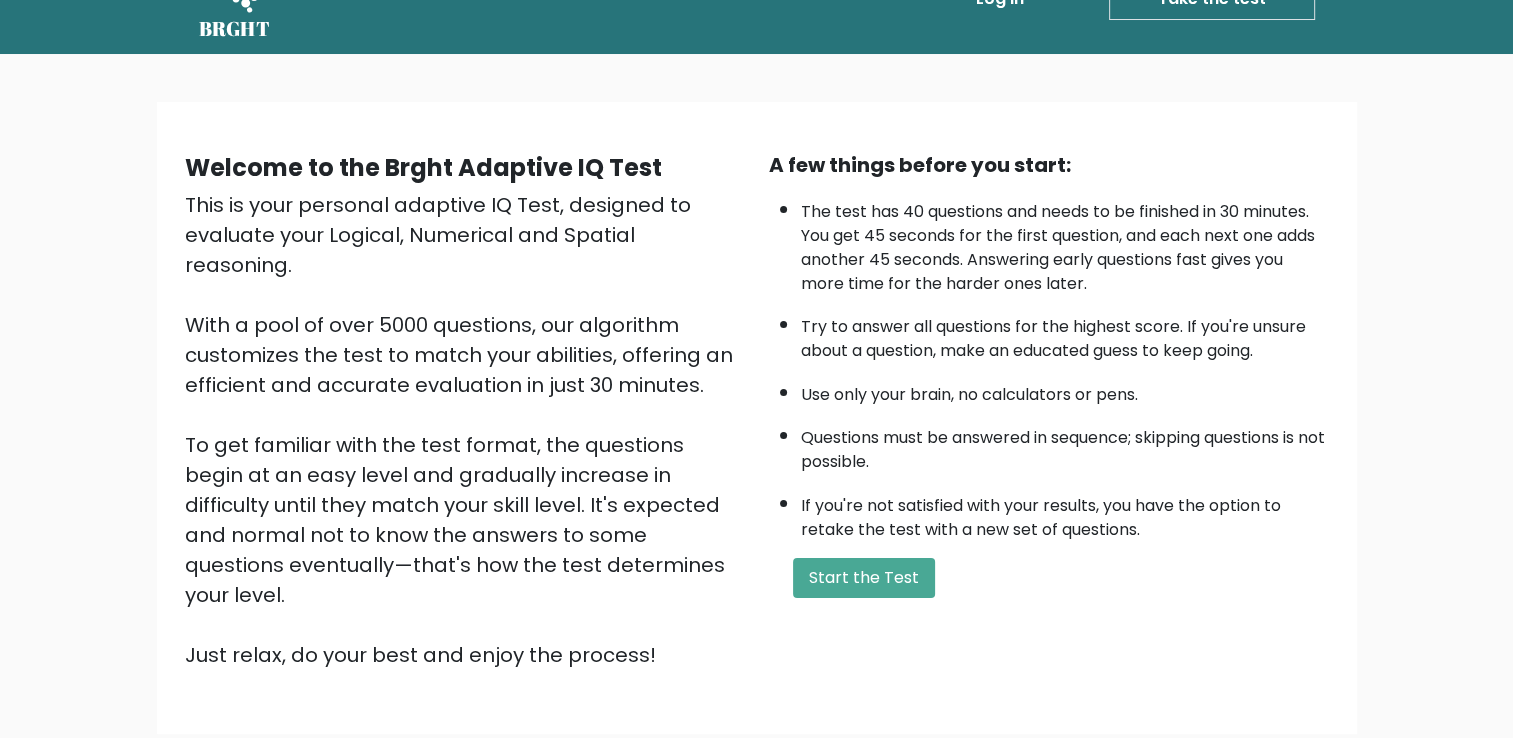 scroll, scrollTop: 100, scrollLeft: 0, axis: vertical 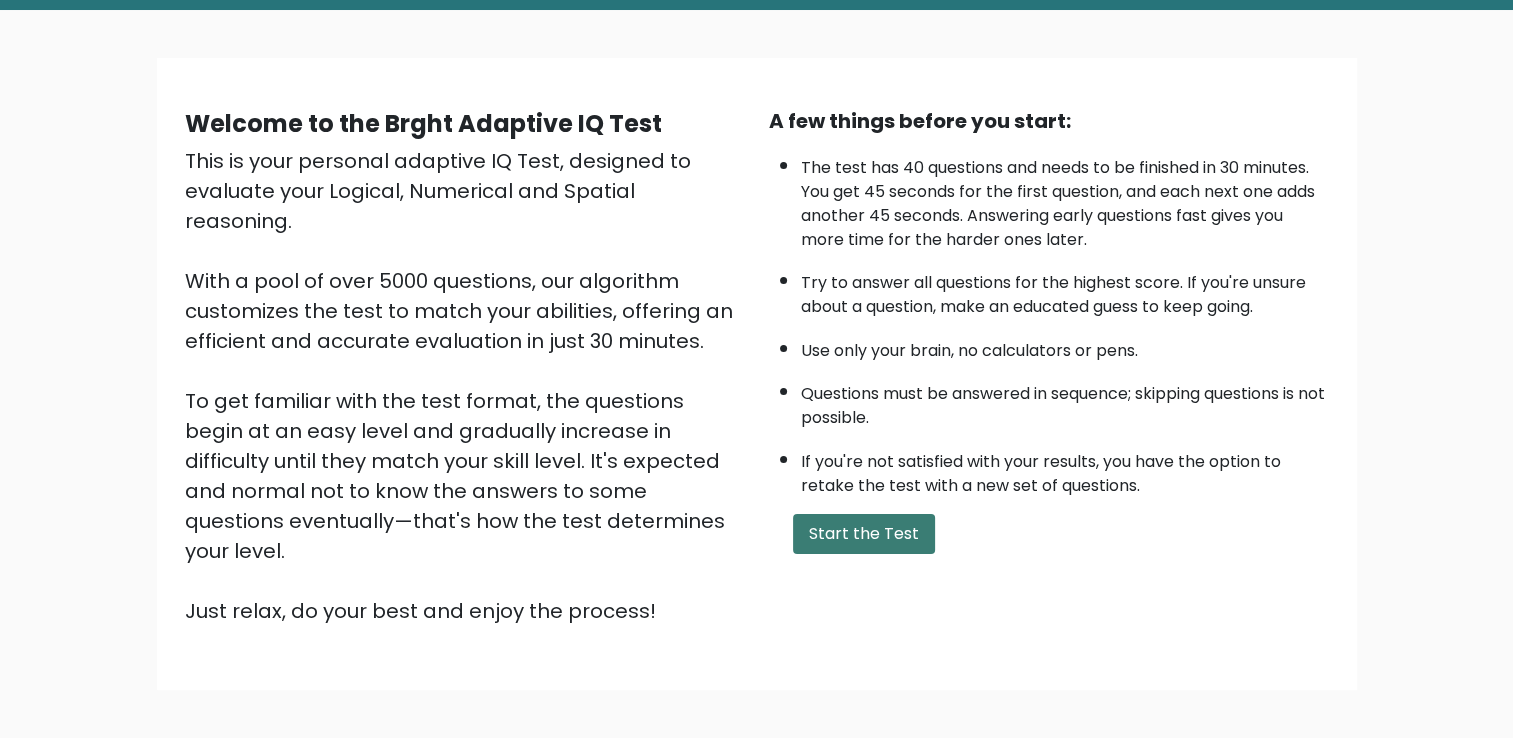 click on "Start the Test" at bounding box center (864, 534) 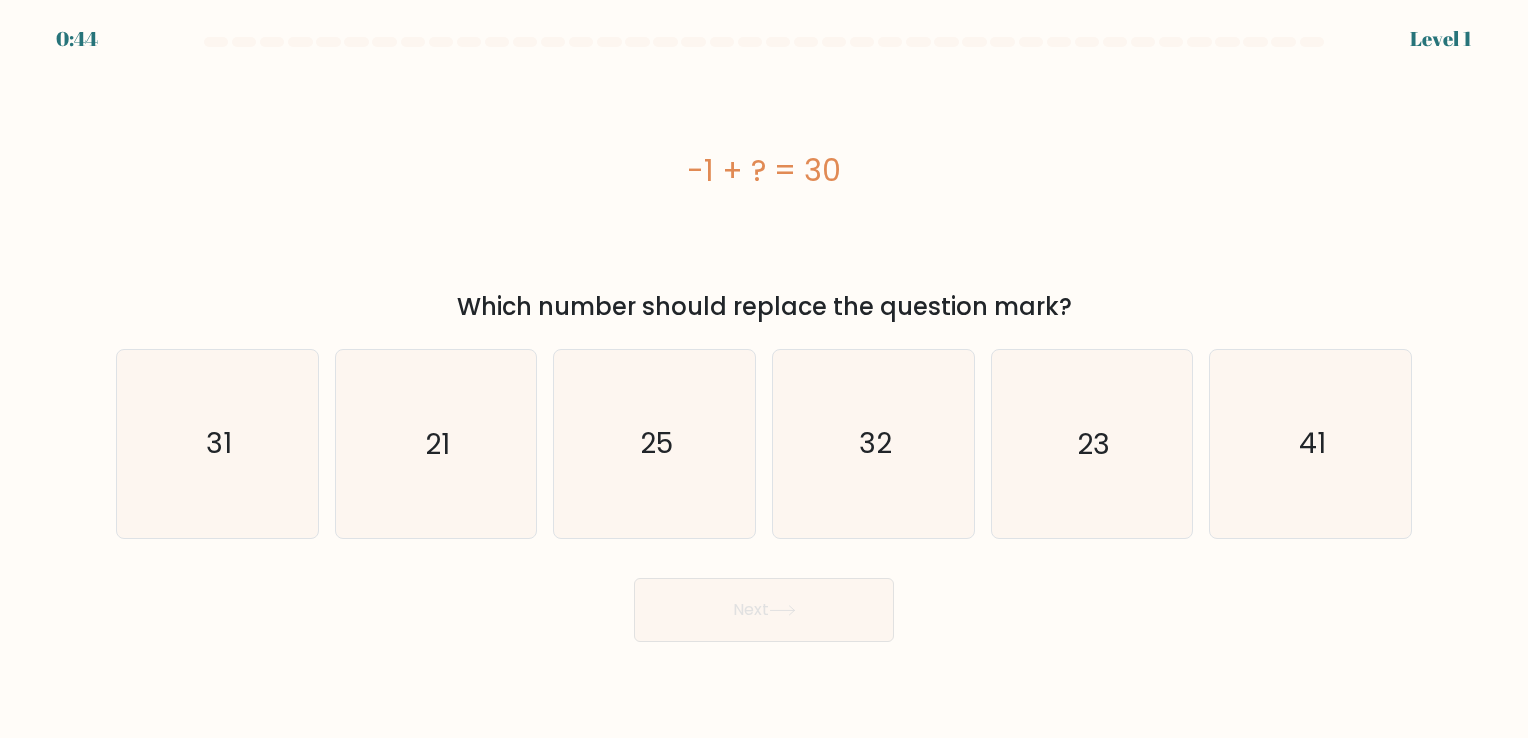 scroll, scrollTop: 0, scrollLeft: 0, axis: both 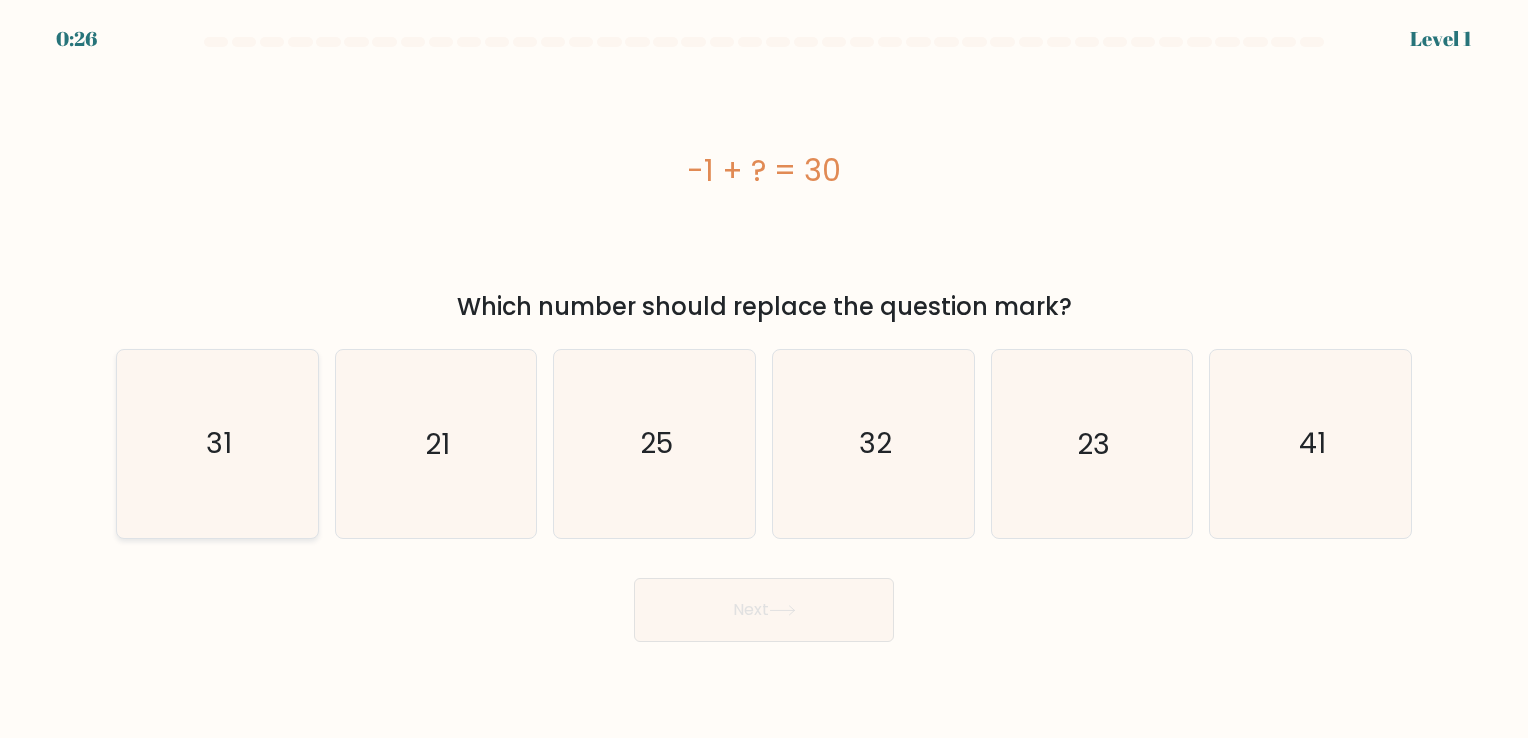 click on "31" 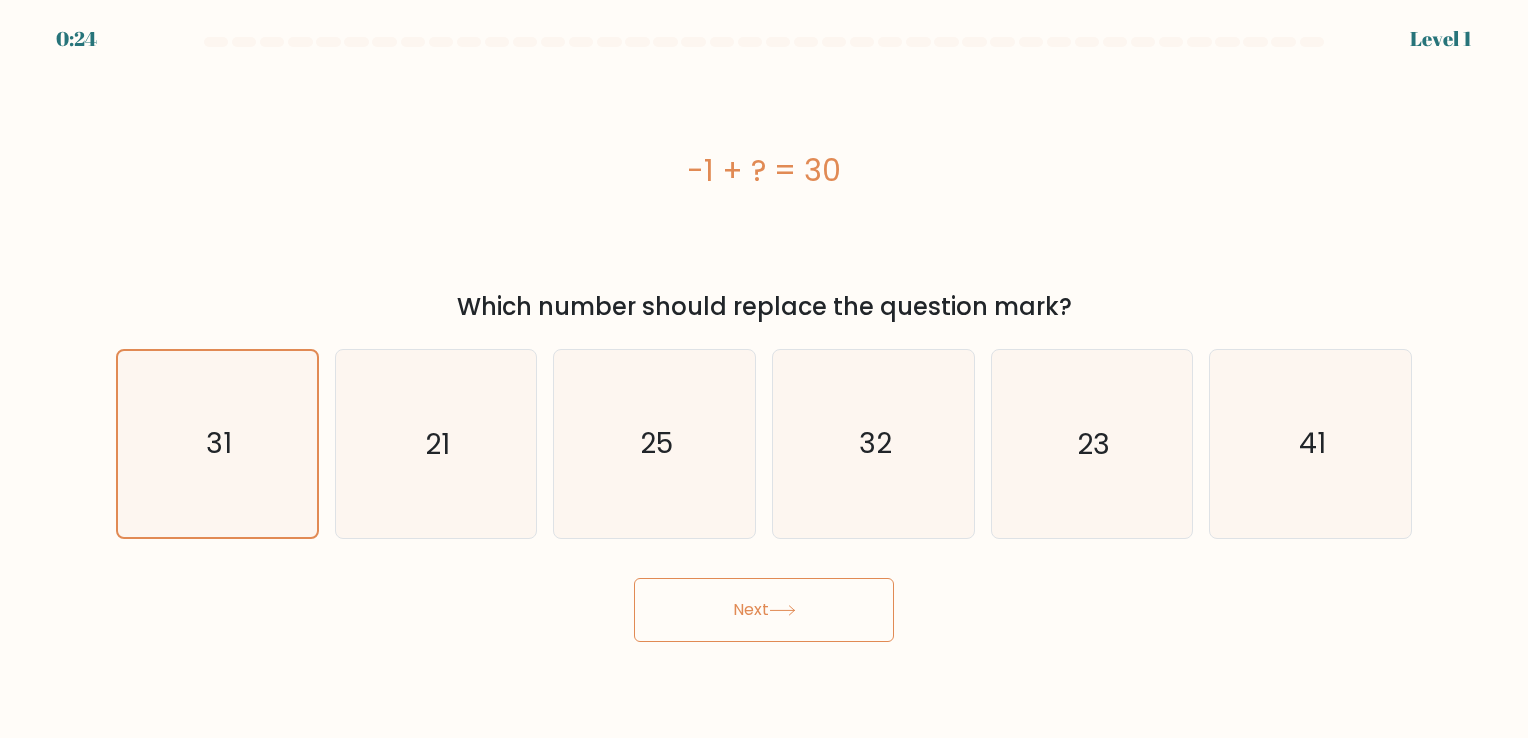 click on "Next" at bounding box center (764, 610) 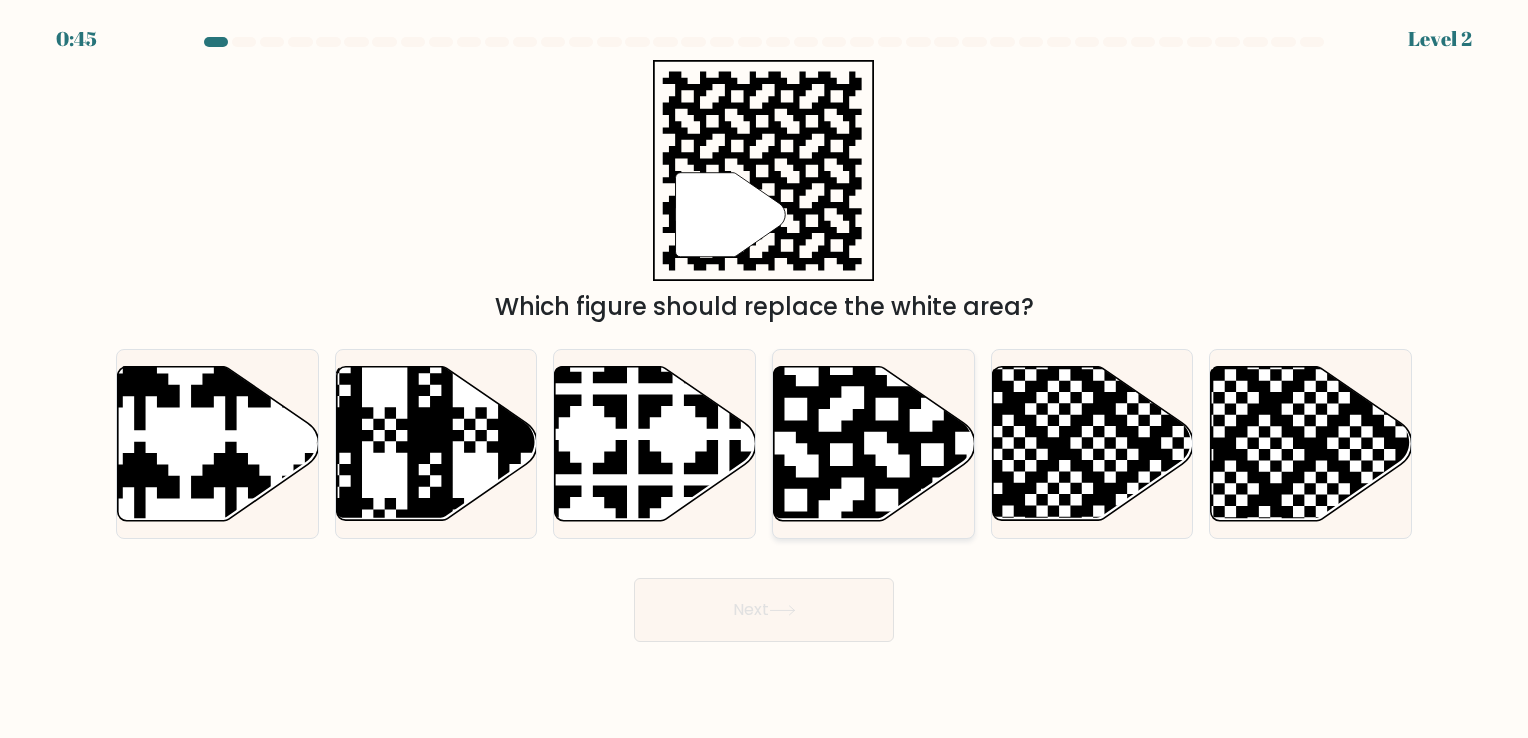 click 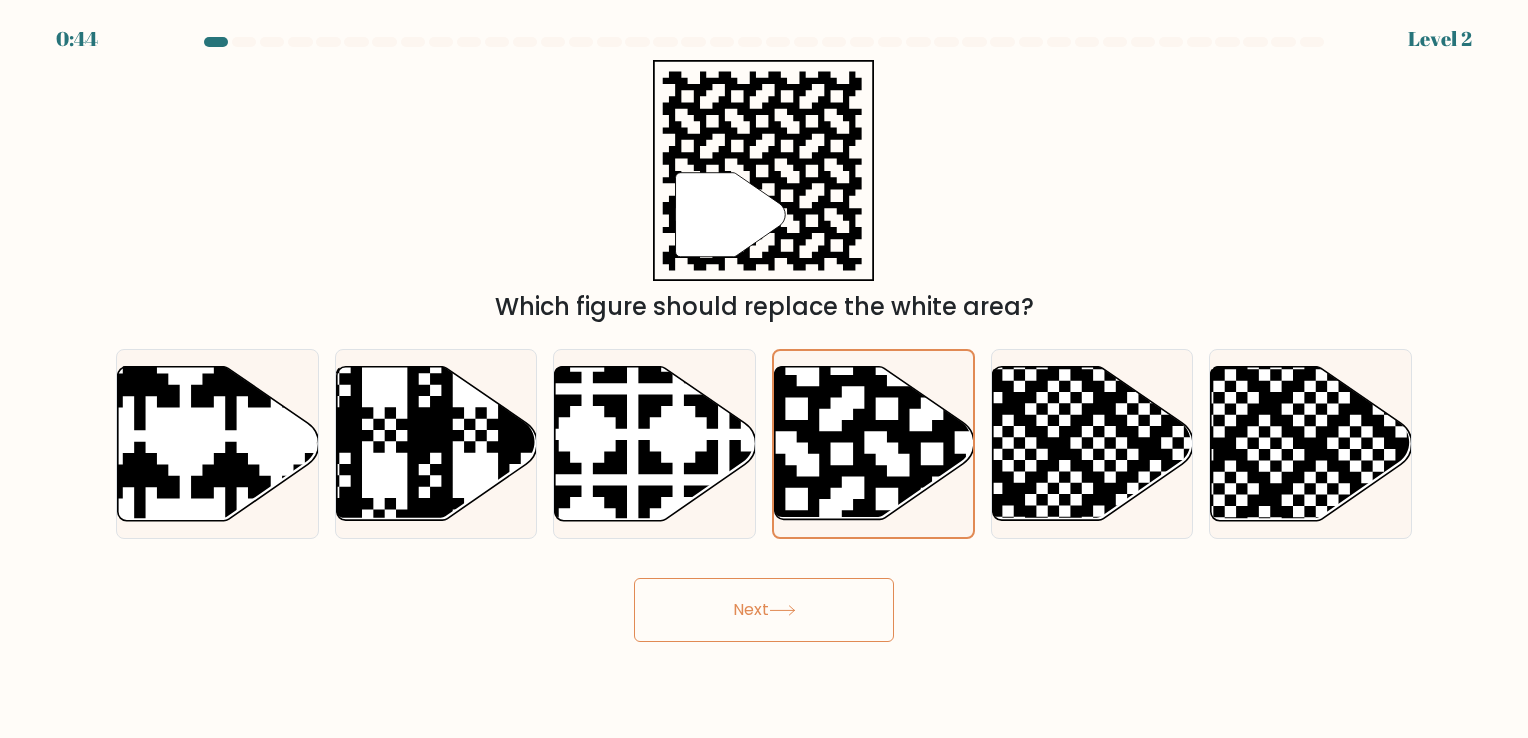 click on "Next" at bounding box center (764, 610) 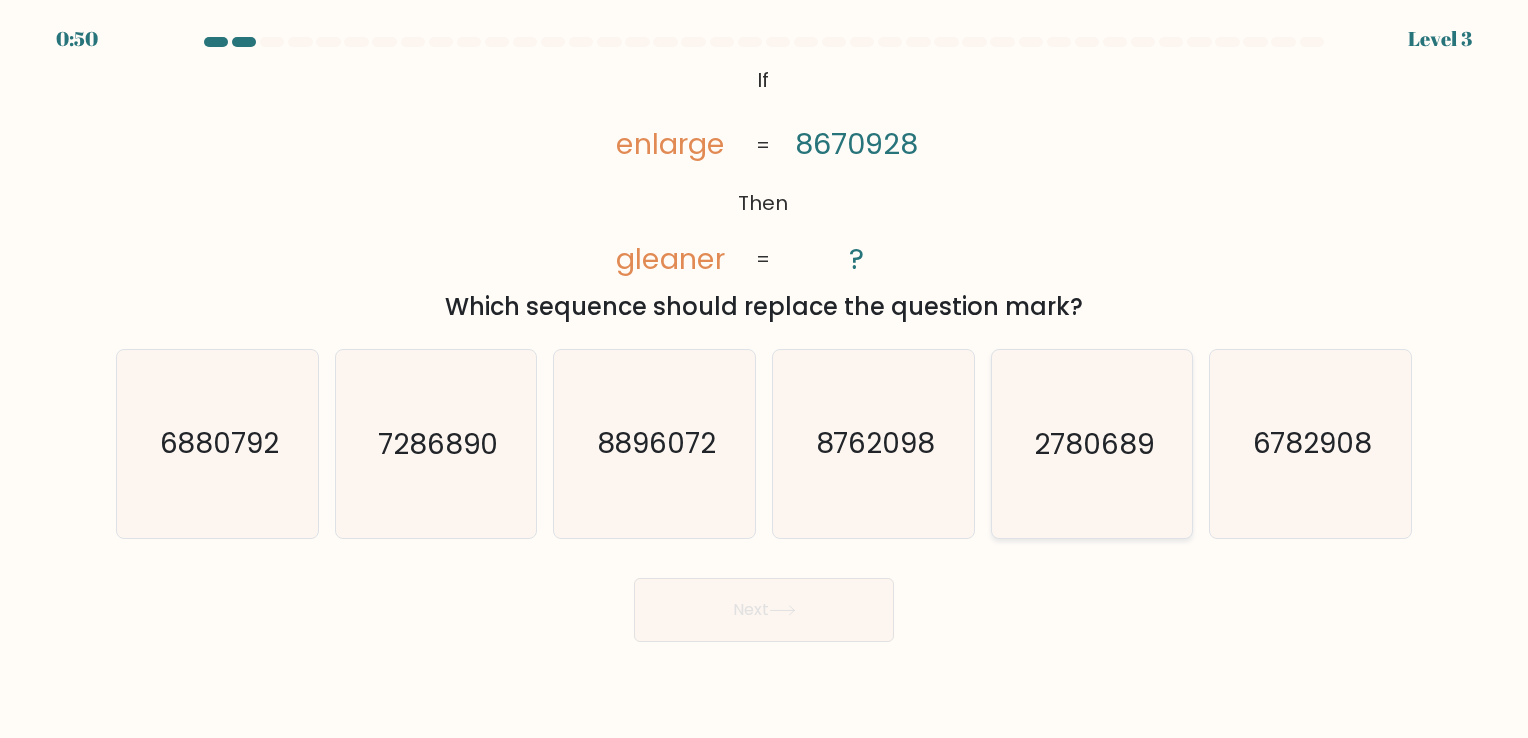 click on "2780689" 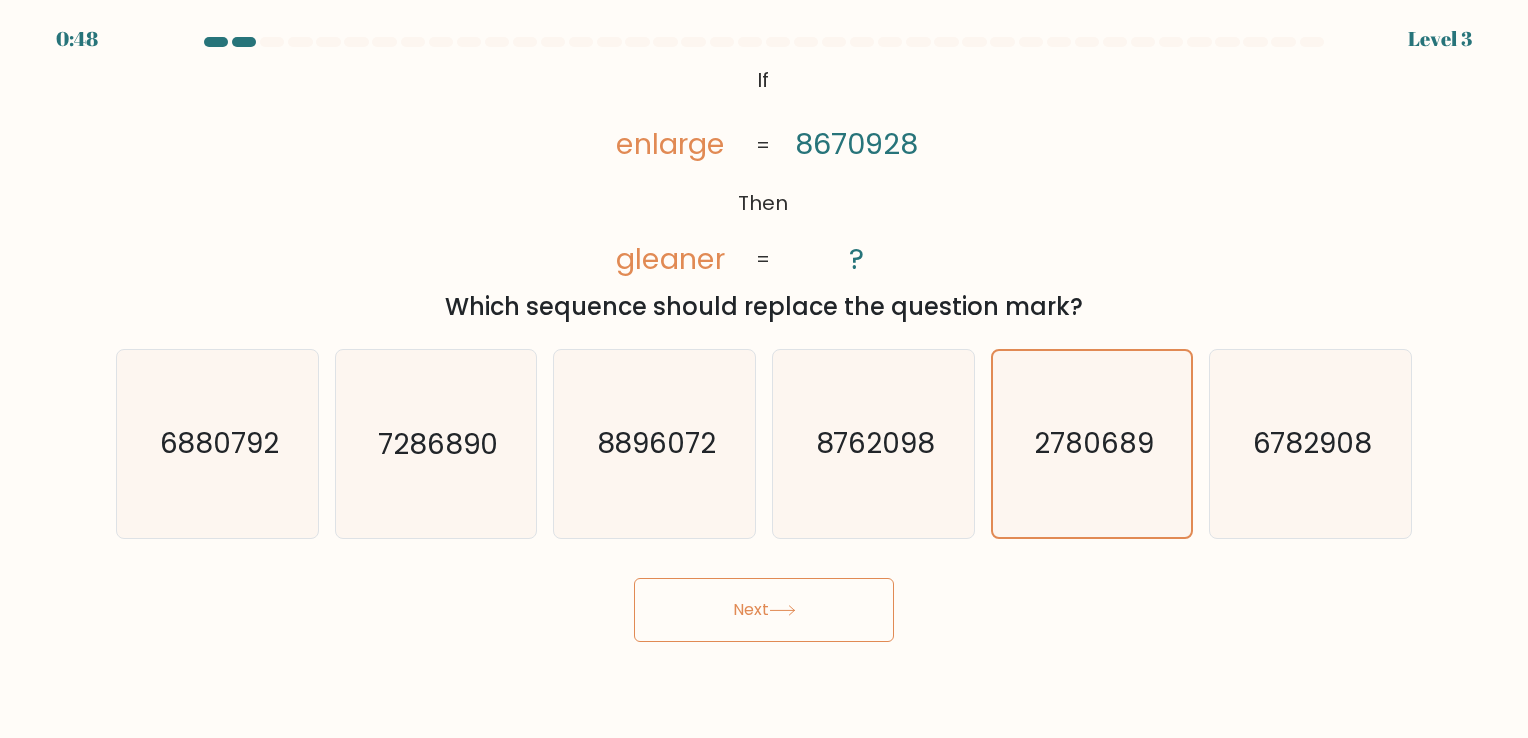 click on "Next" at bounding box center (764, 610) 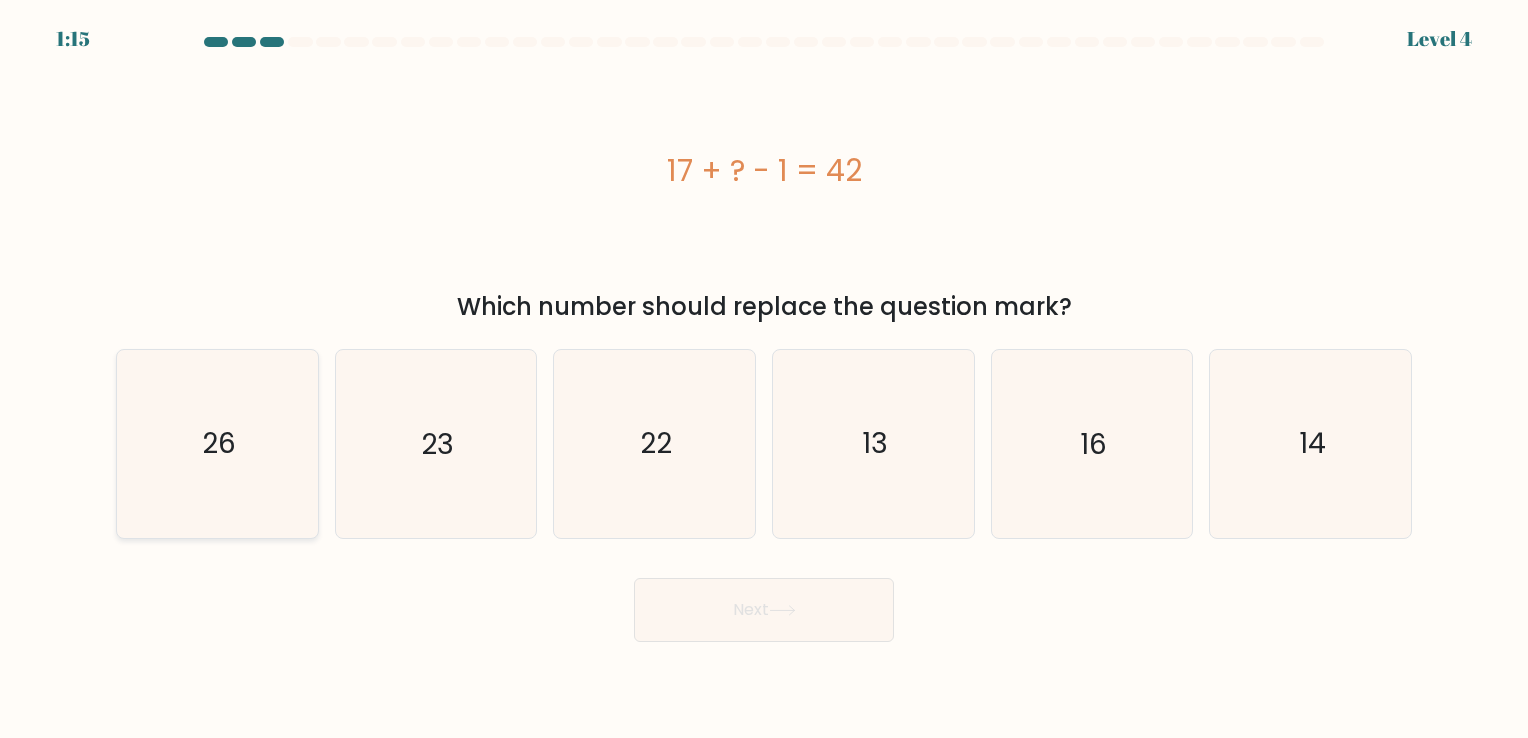 click on "26" 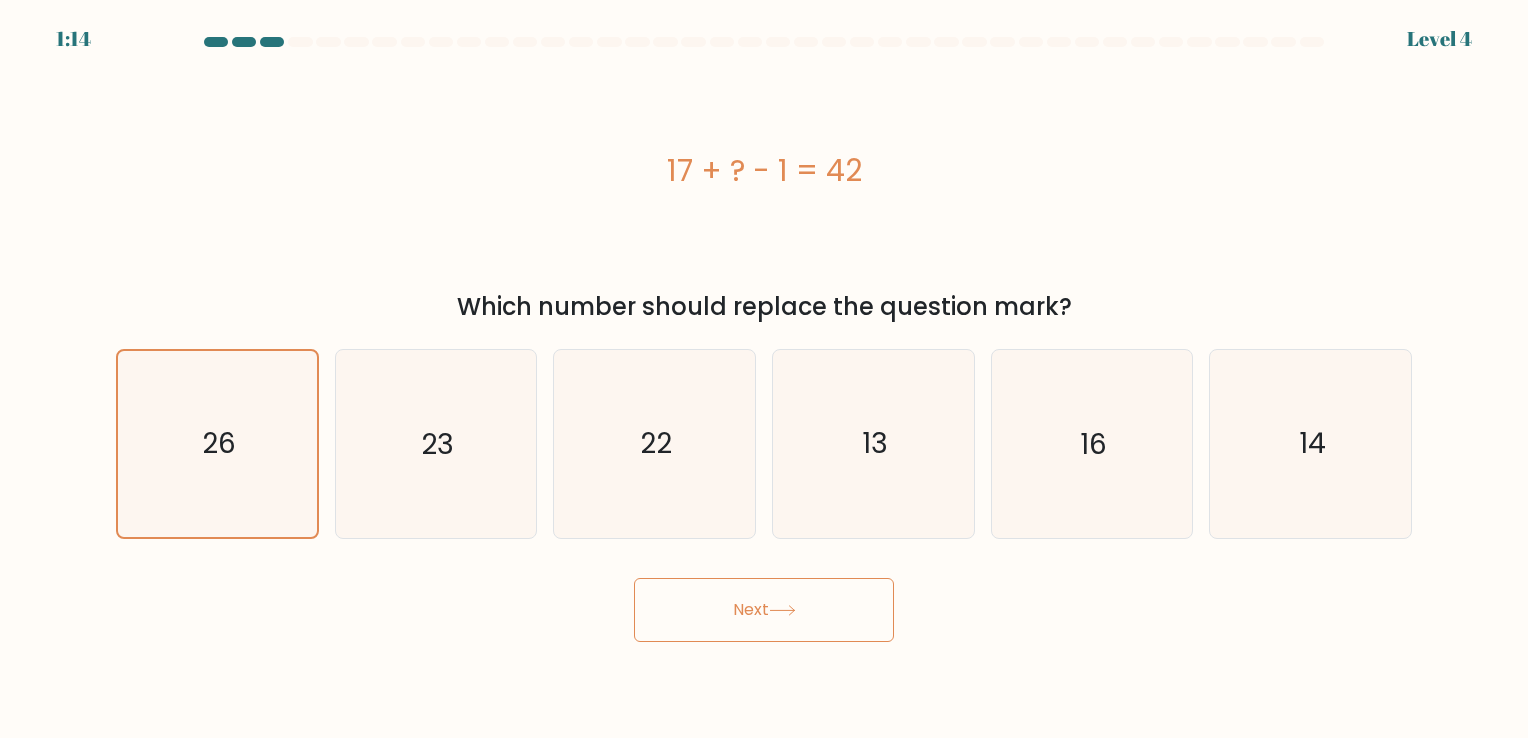 click on "Next" at bounding box center [764, 610] 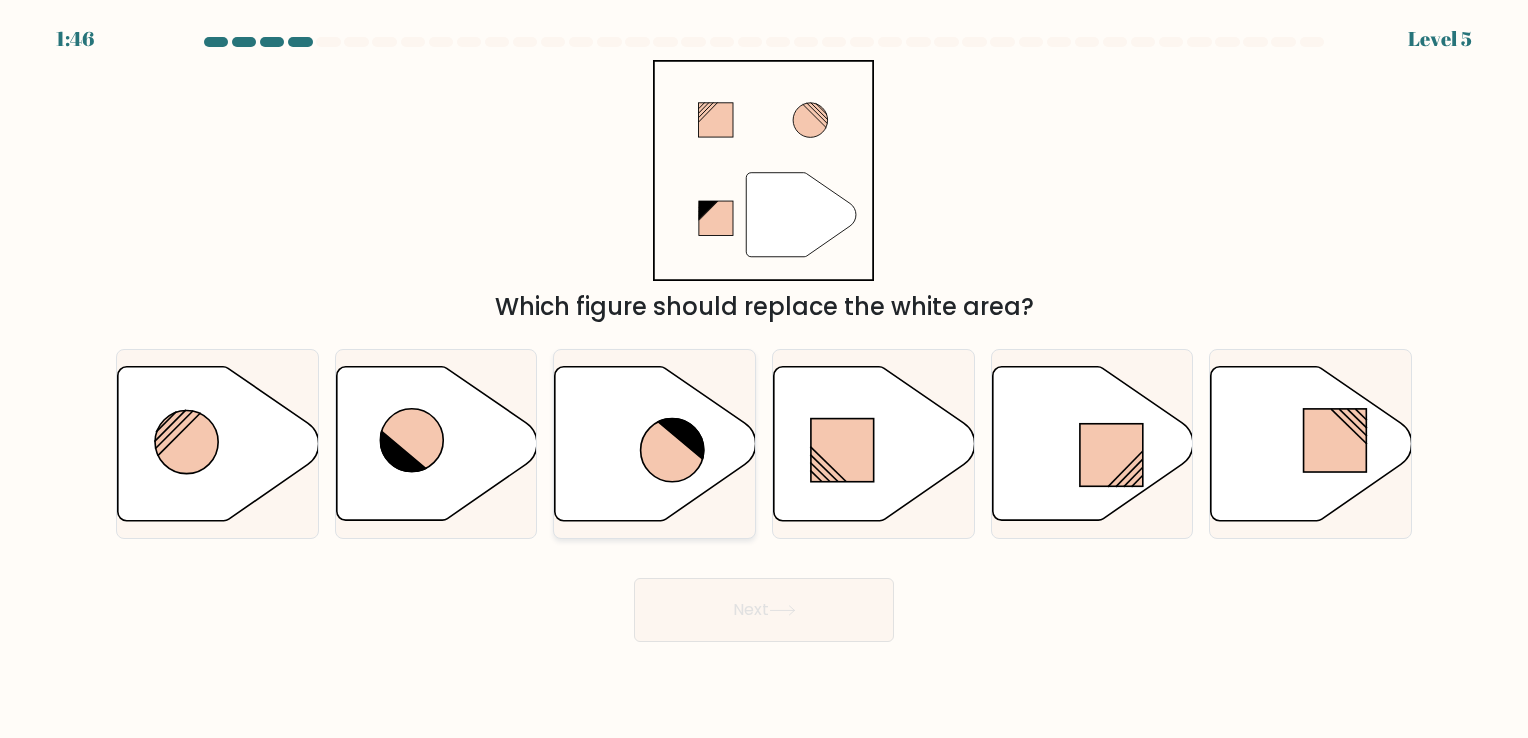 click 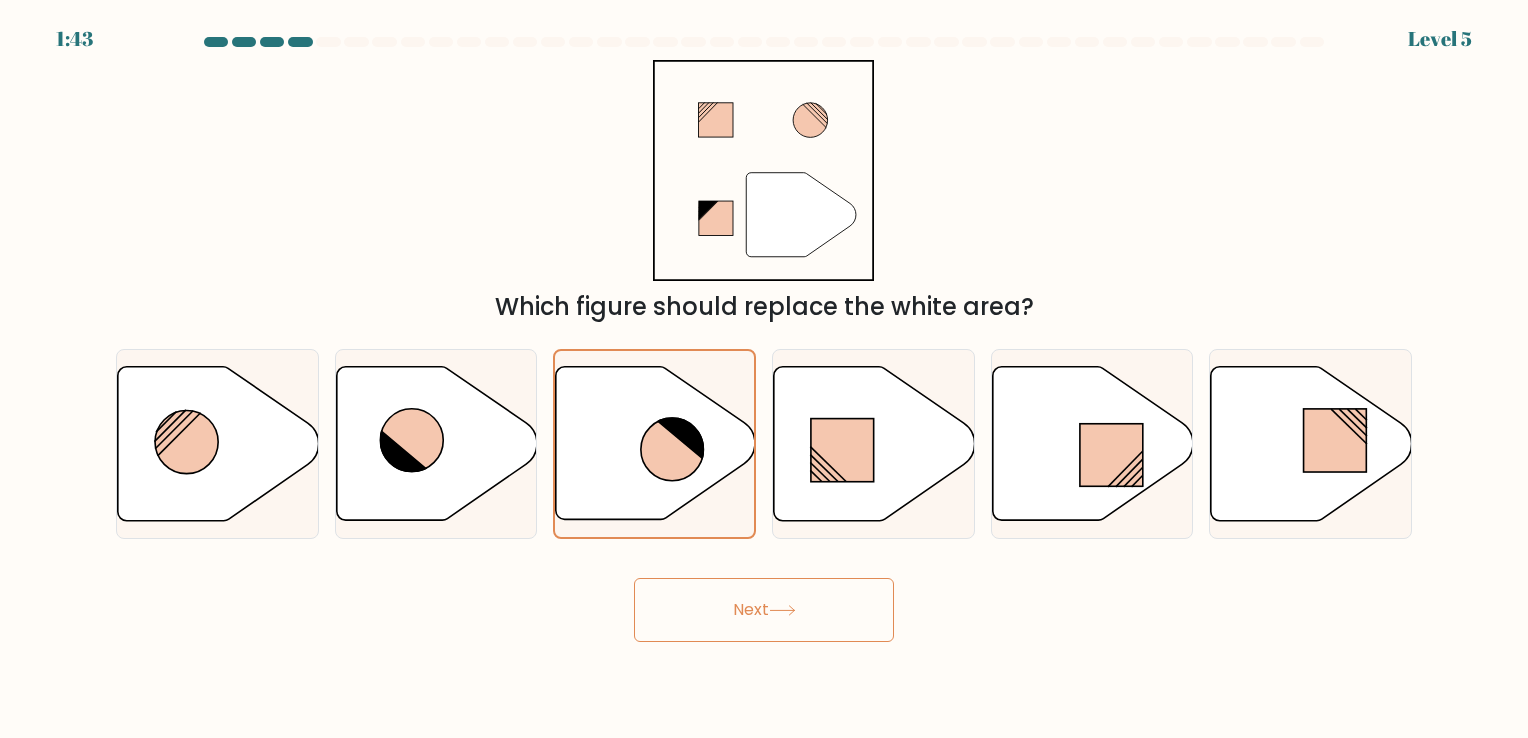 click on "Next" at bounding box center [764, 610] 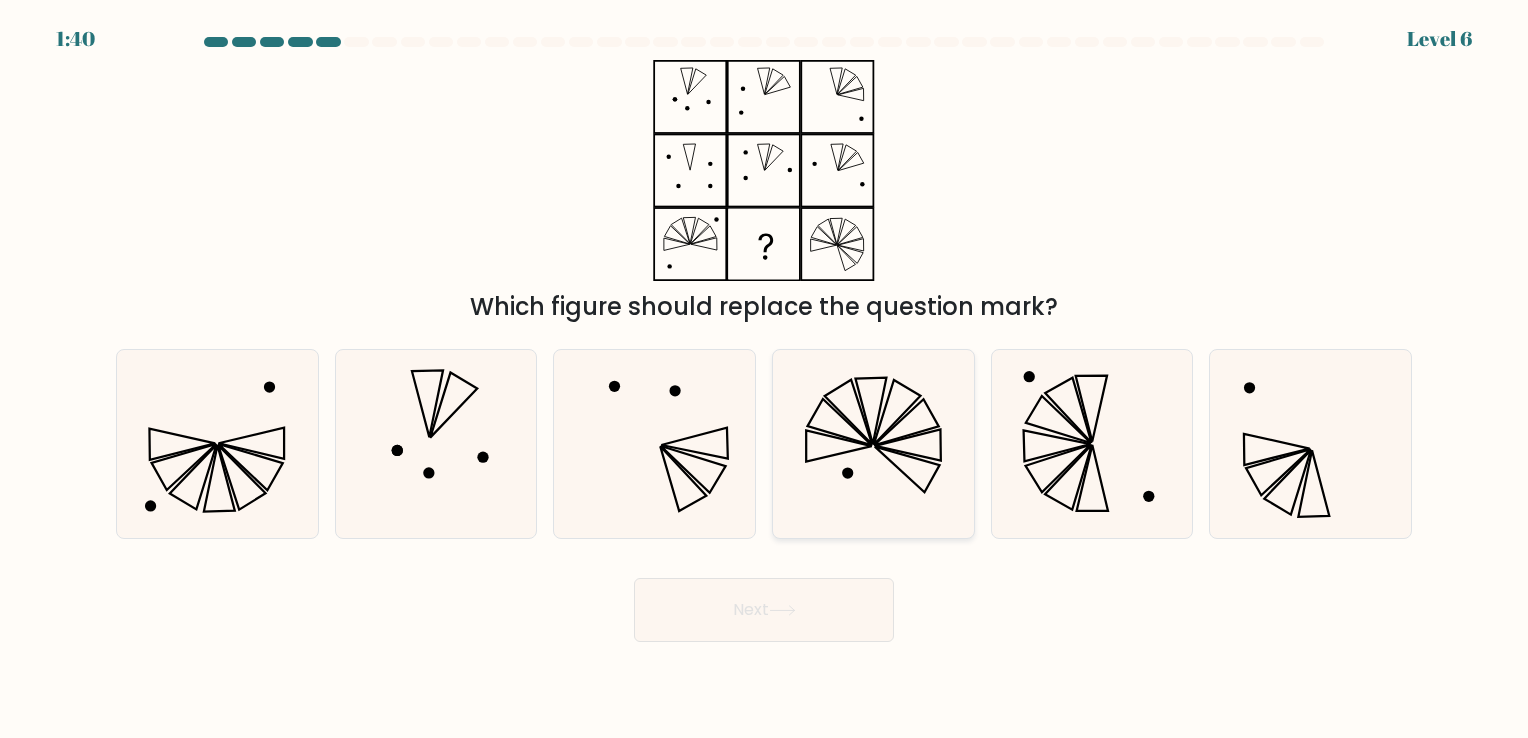 click 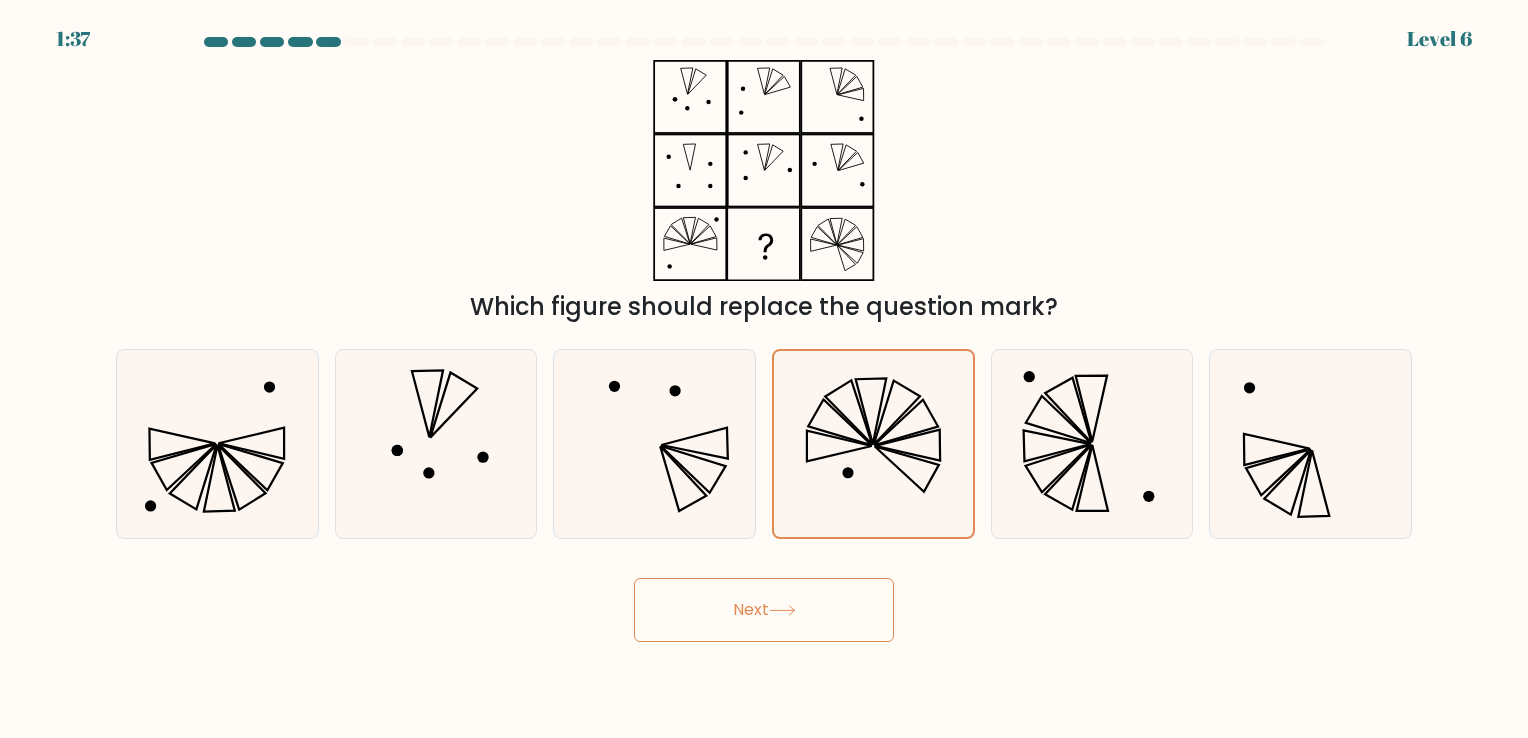 click on "Next" at bounding box center (764, 610) 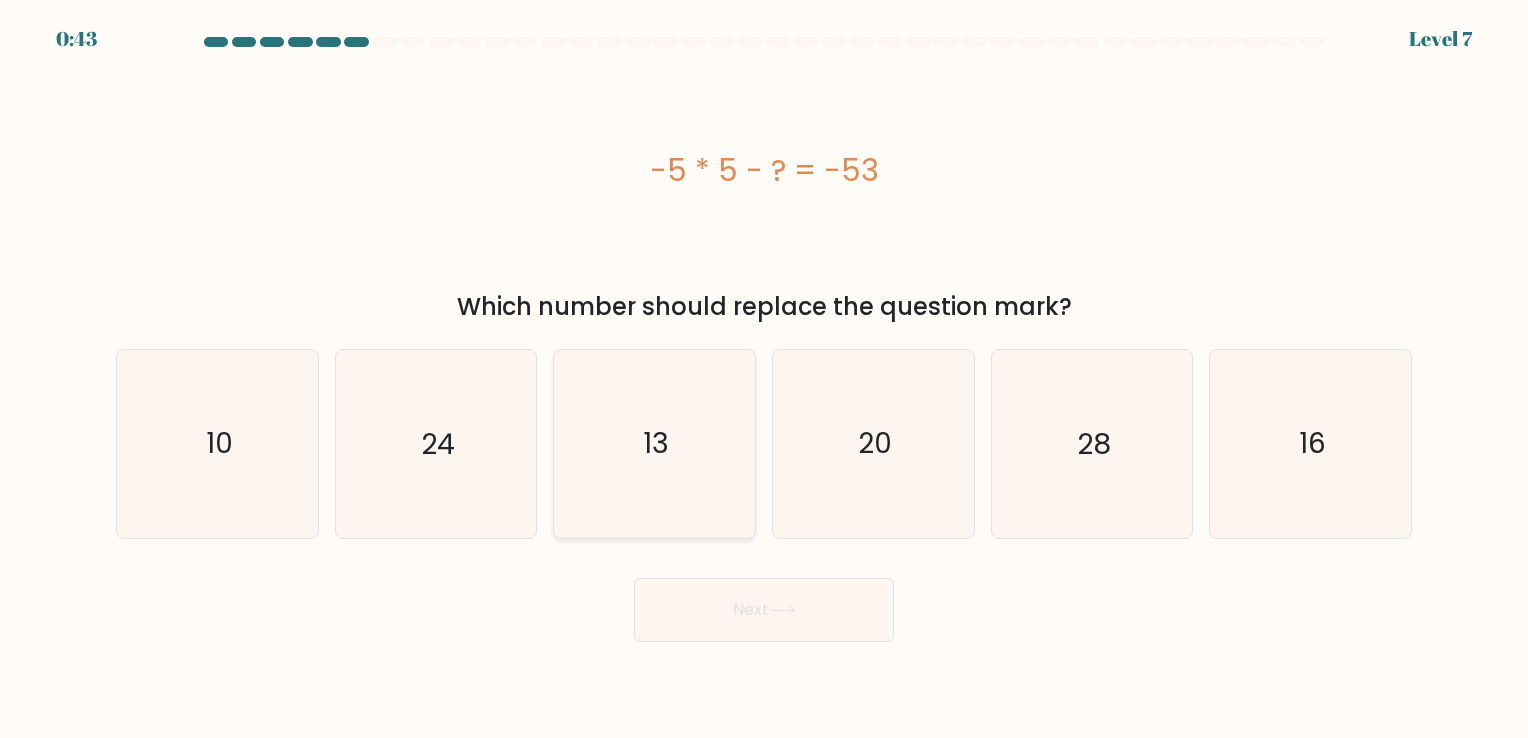click on "13" 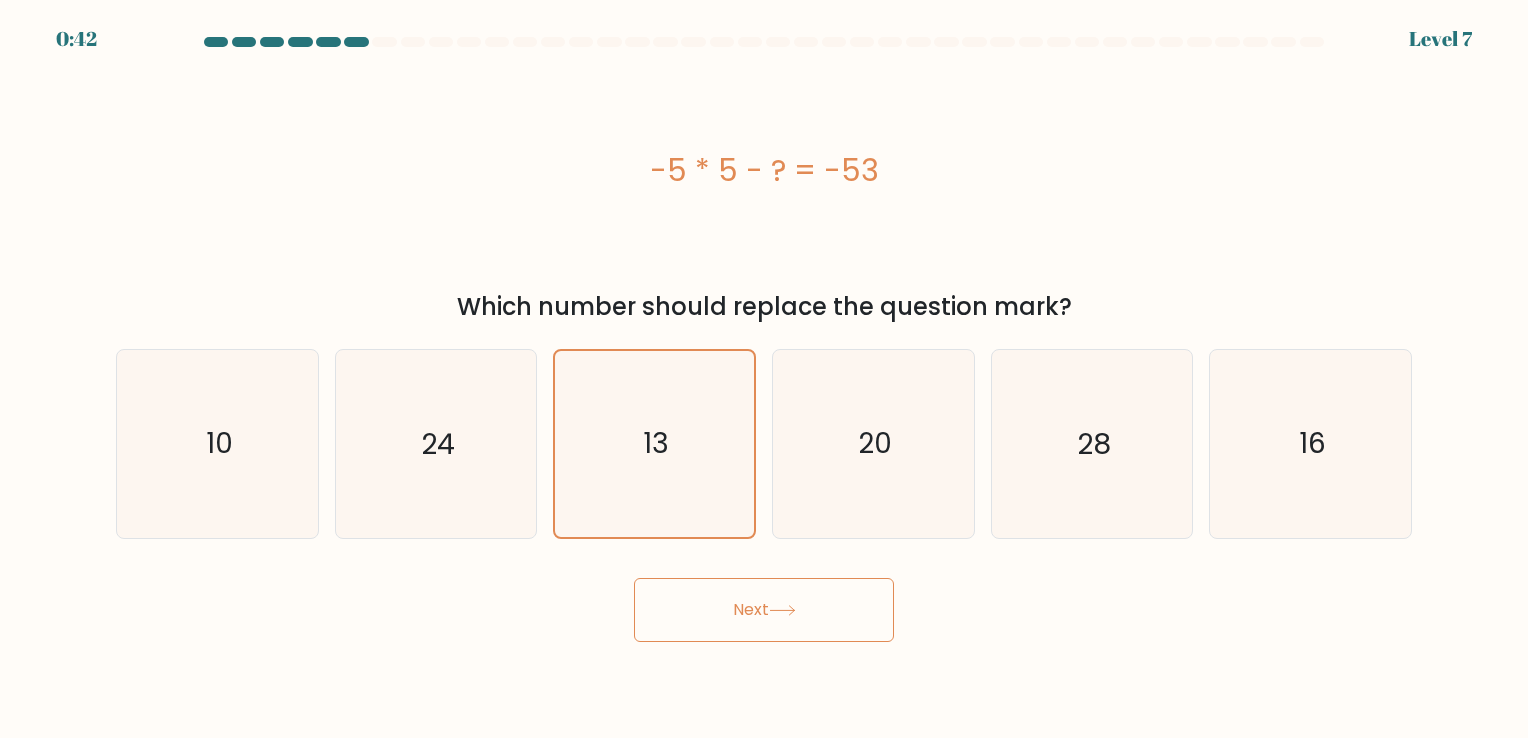 click on "Next" at bounding box center [764, 610] 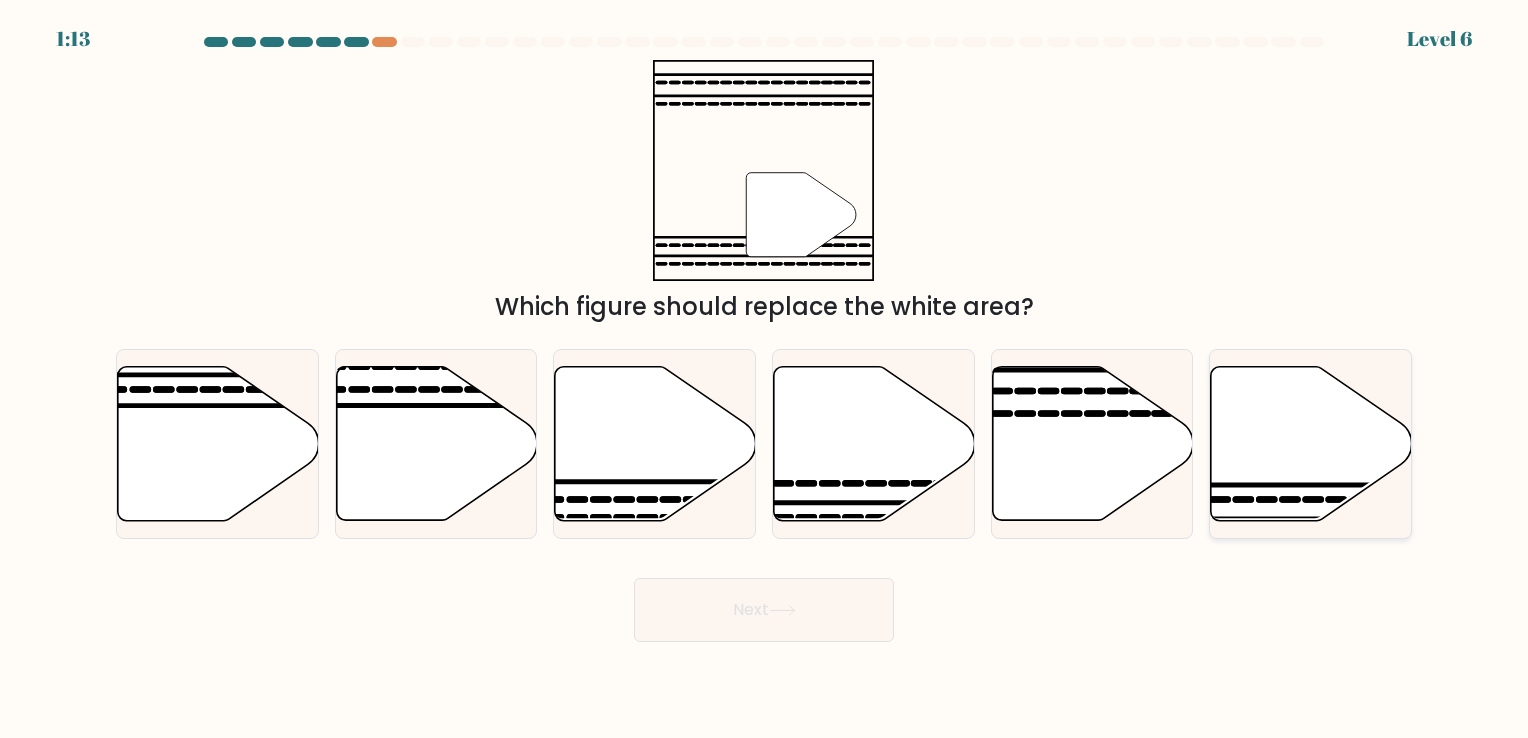 click 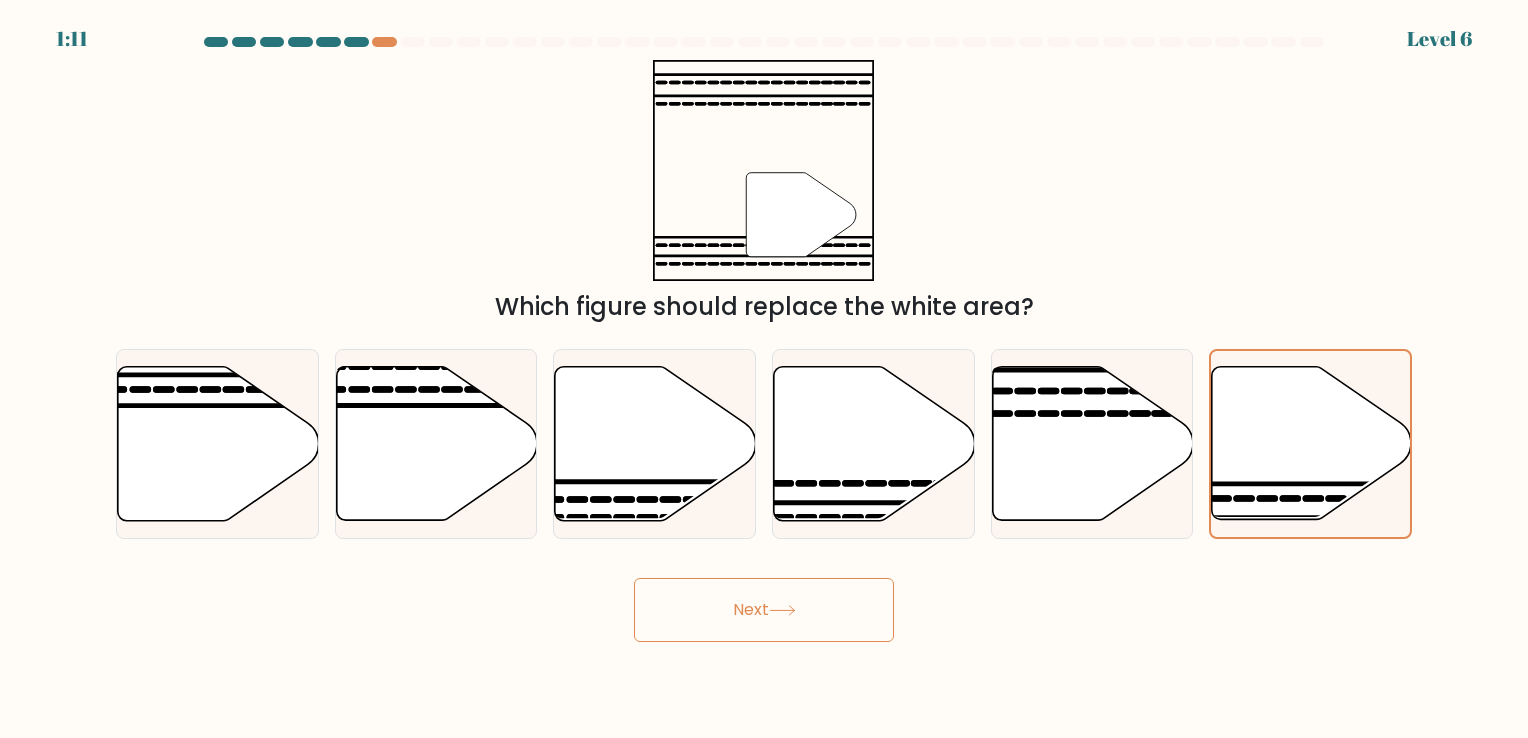 click on "Next" at bounding box center (764, 610) 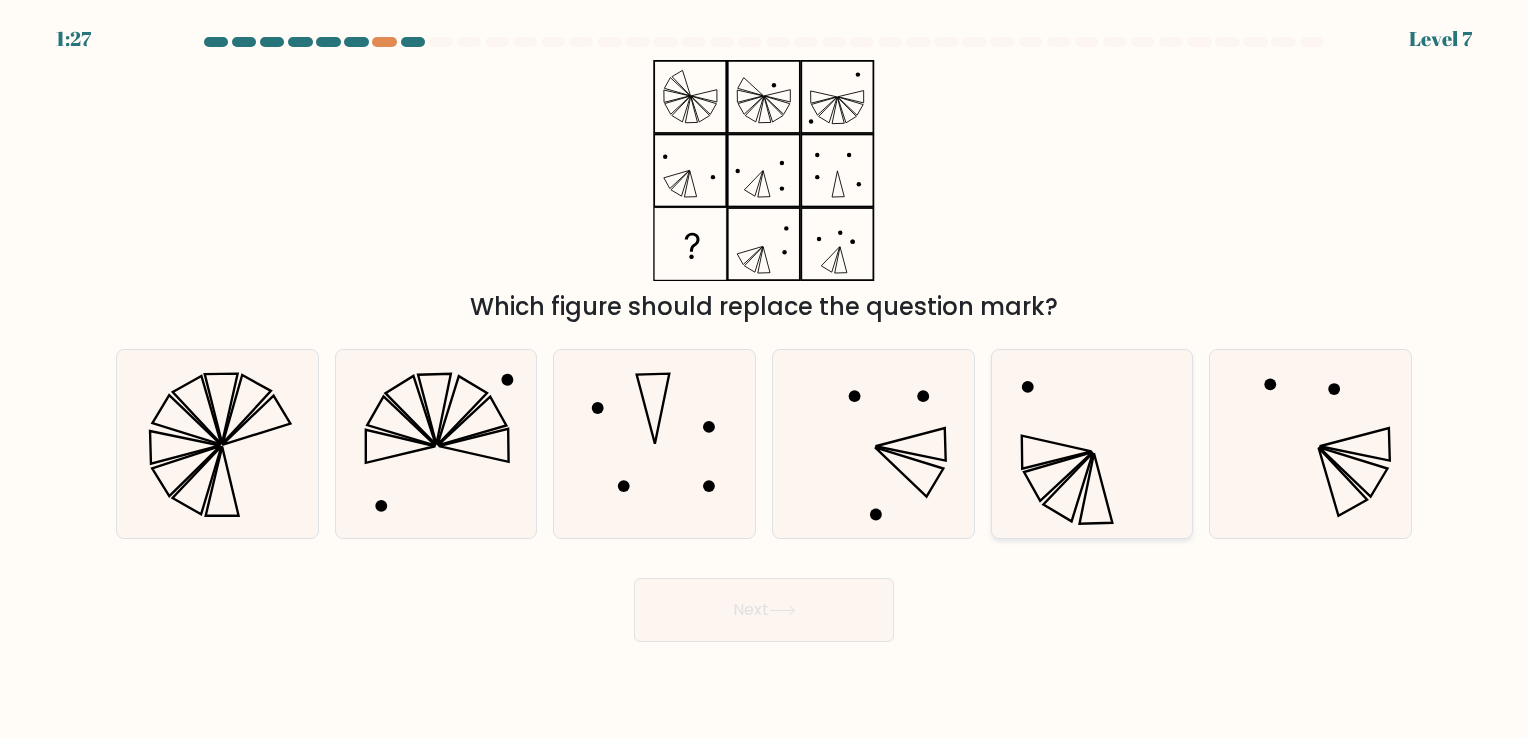 drag, startPoint x: 1052, startPoint y: 480, endPoint x: 1052, endPoint y: 502, distance: 22 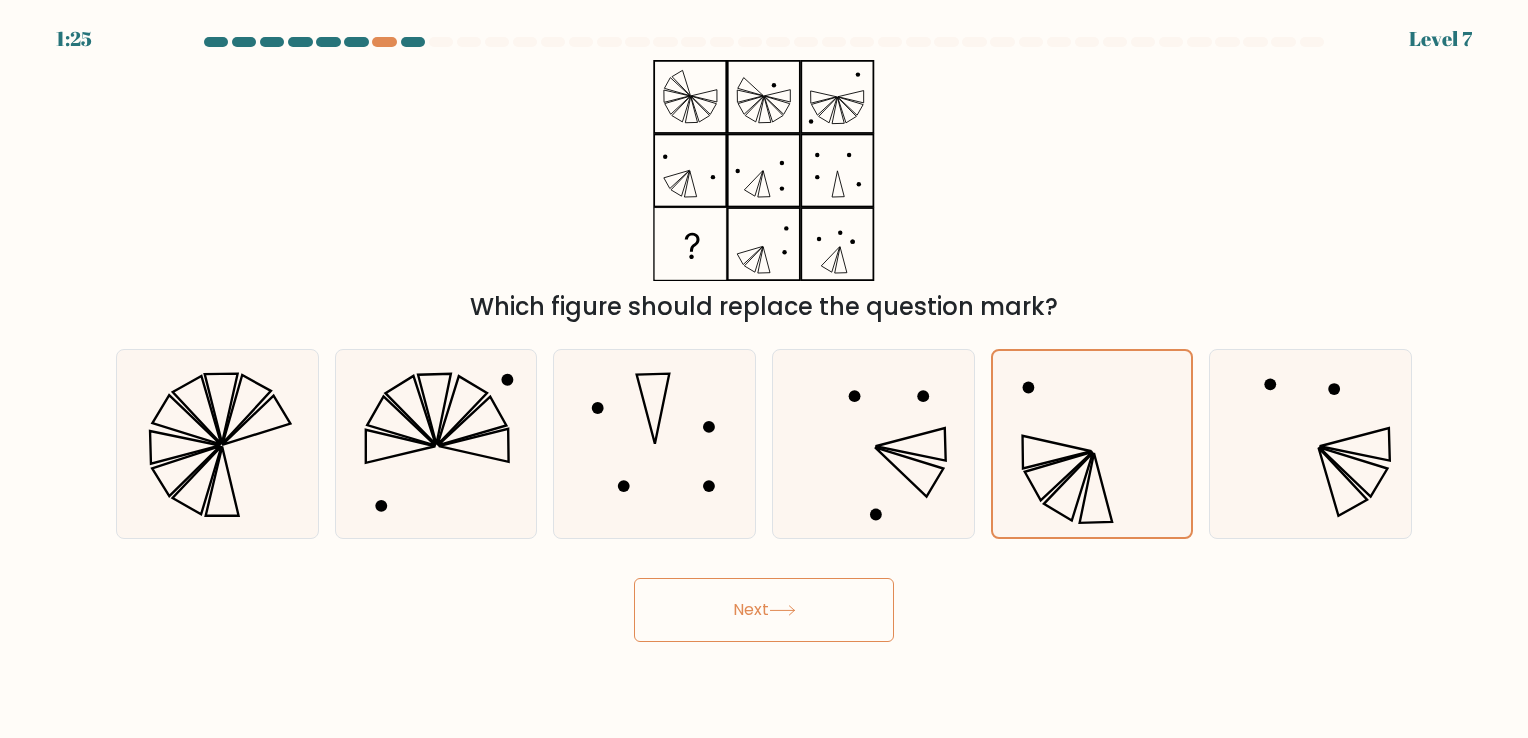 click 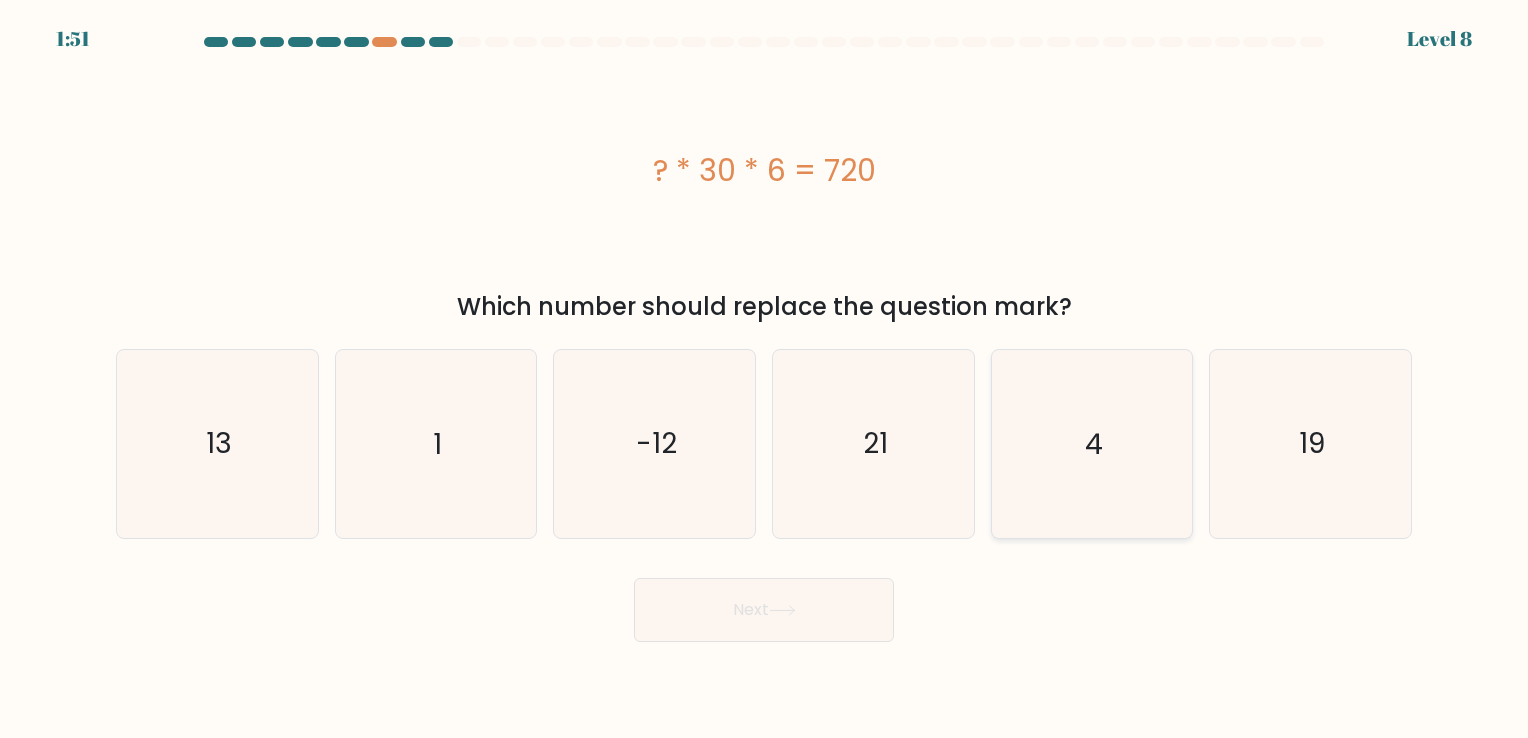 click on "4" 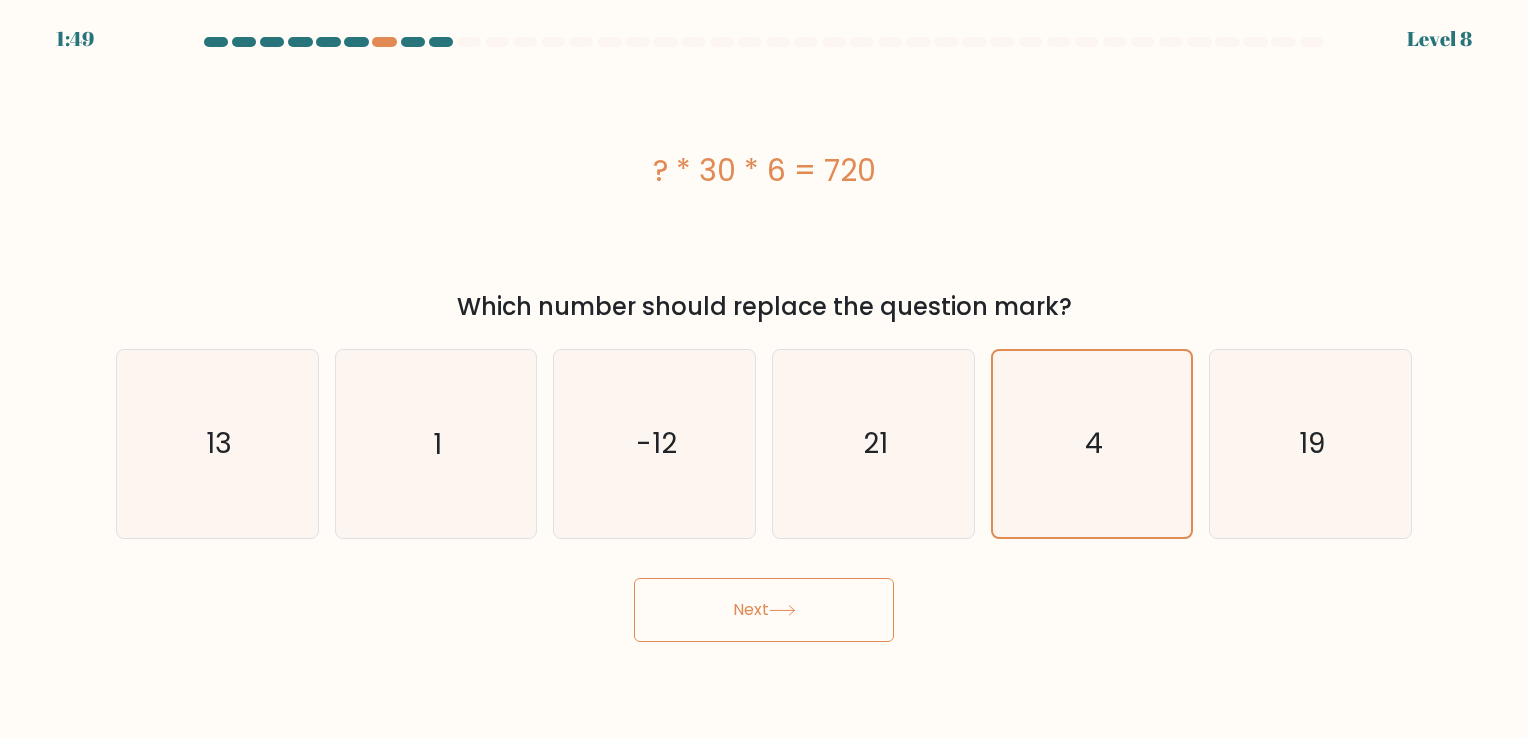 click on "Next" at bounding box center [764, 610] 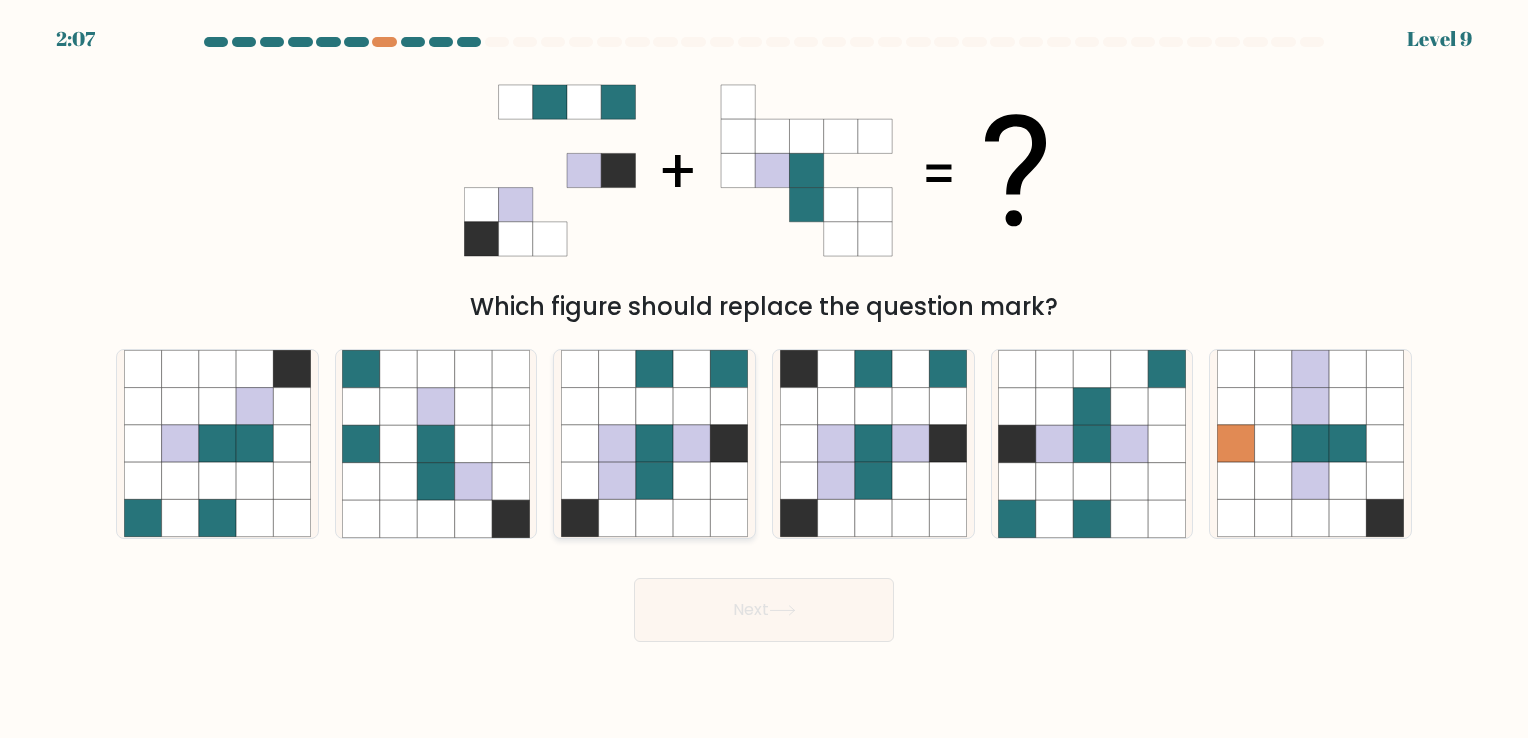 click 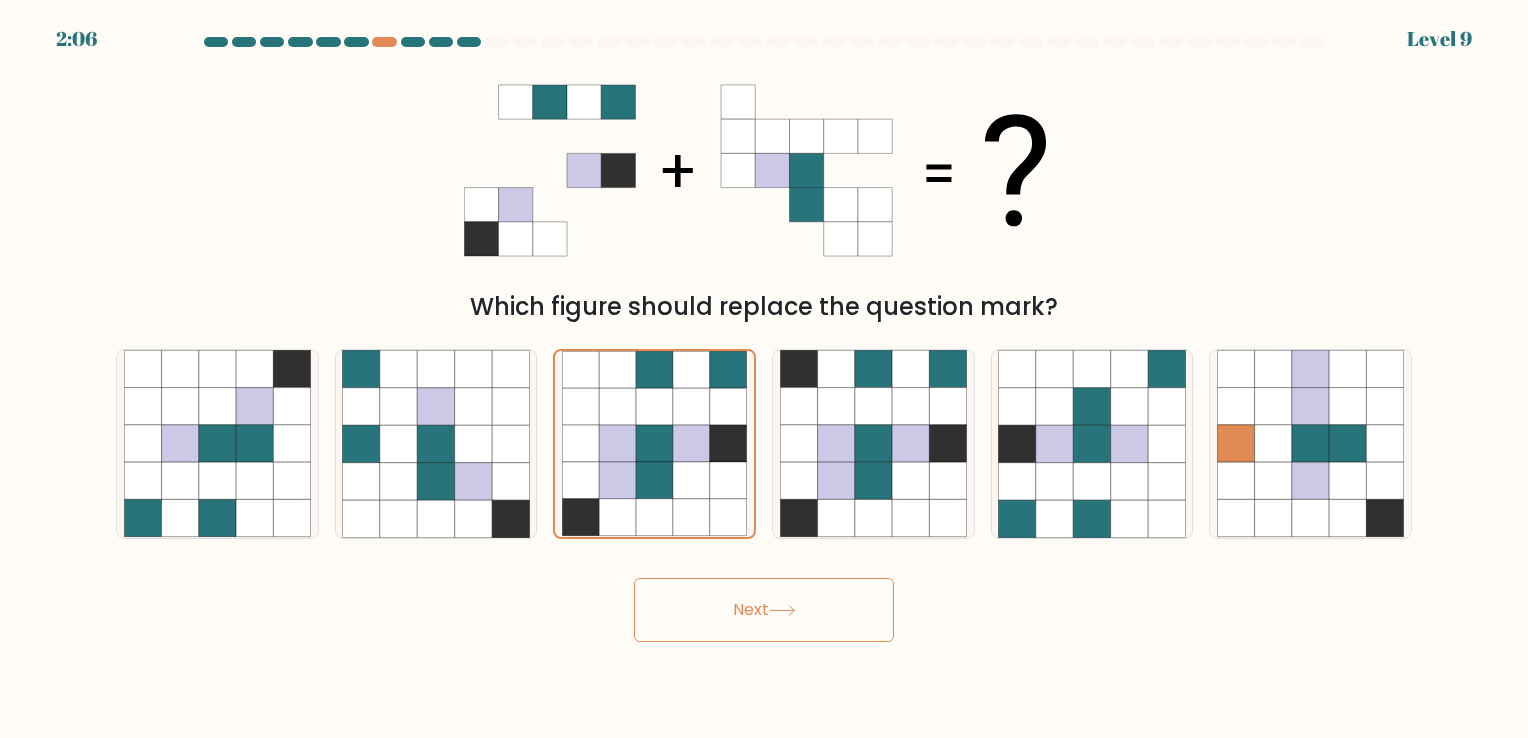 click on "Next" at bounding box center [764, 610] 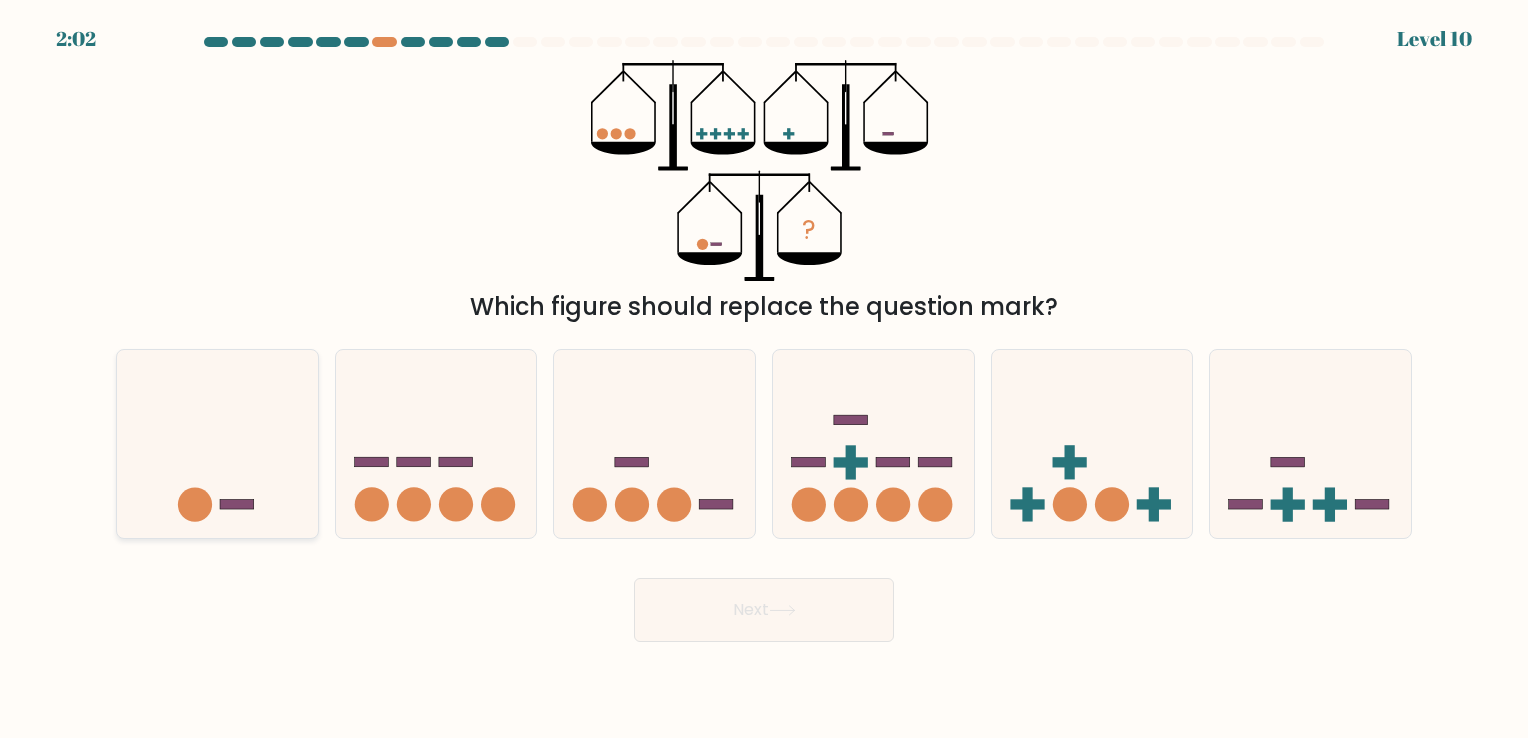 click 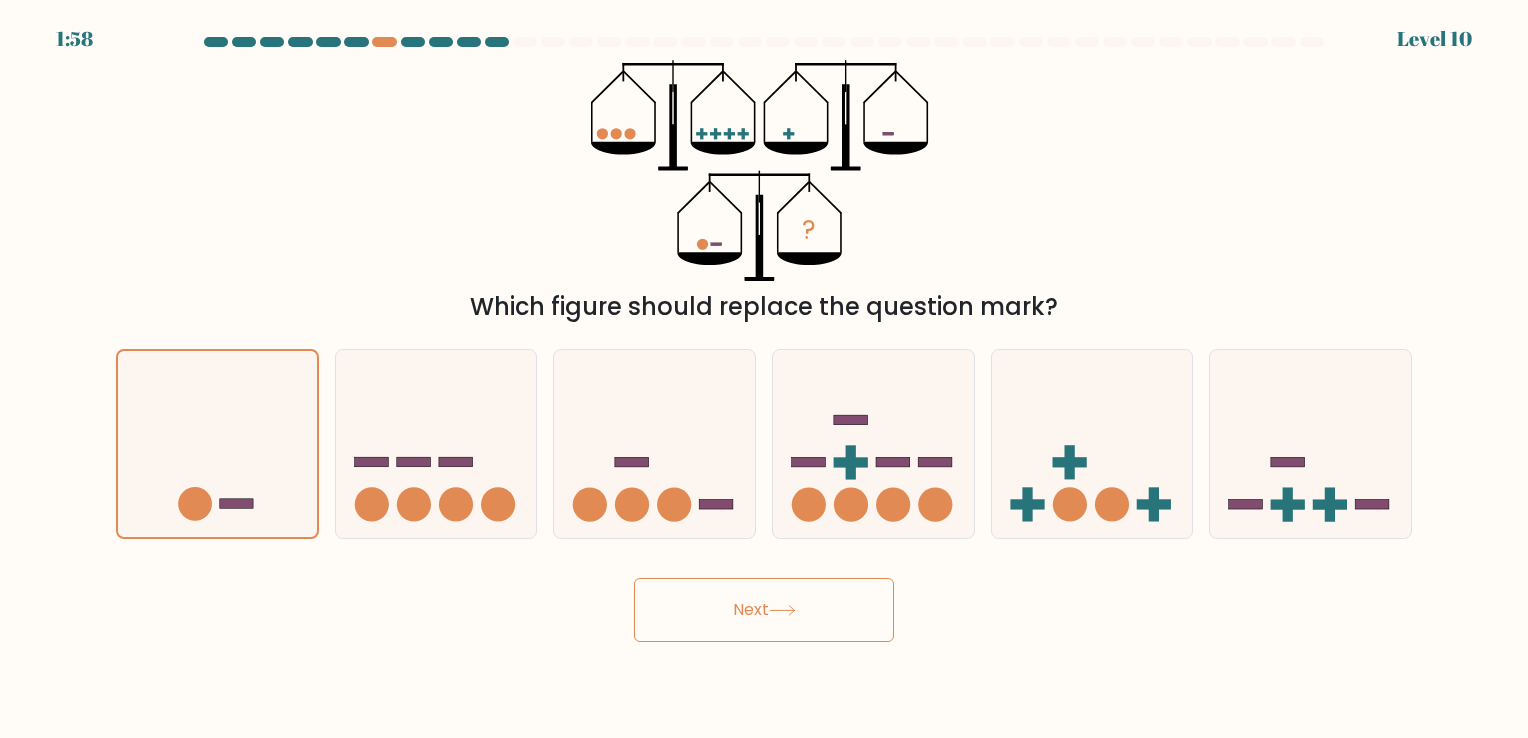 click 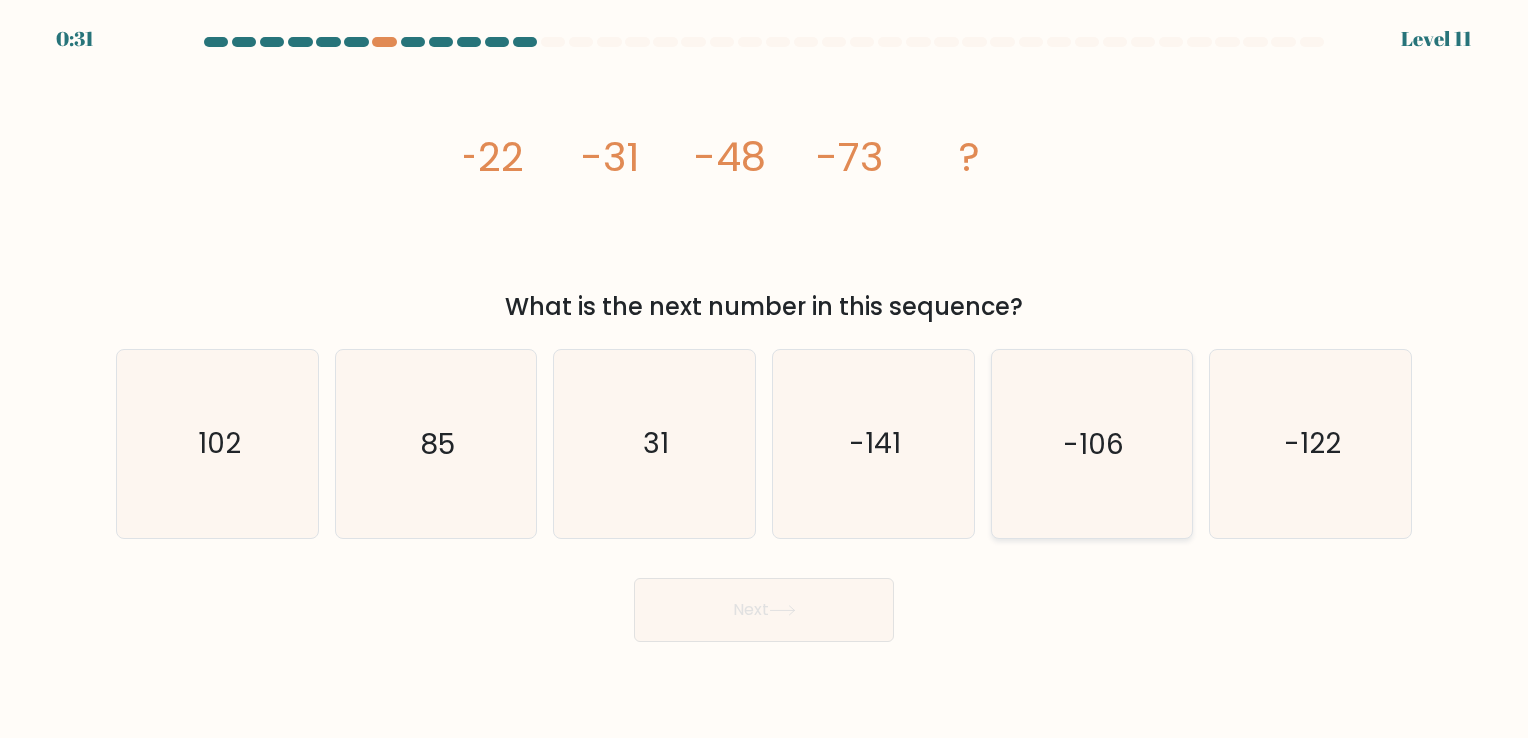 click on "-106" 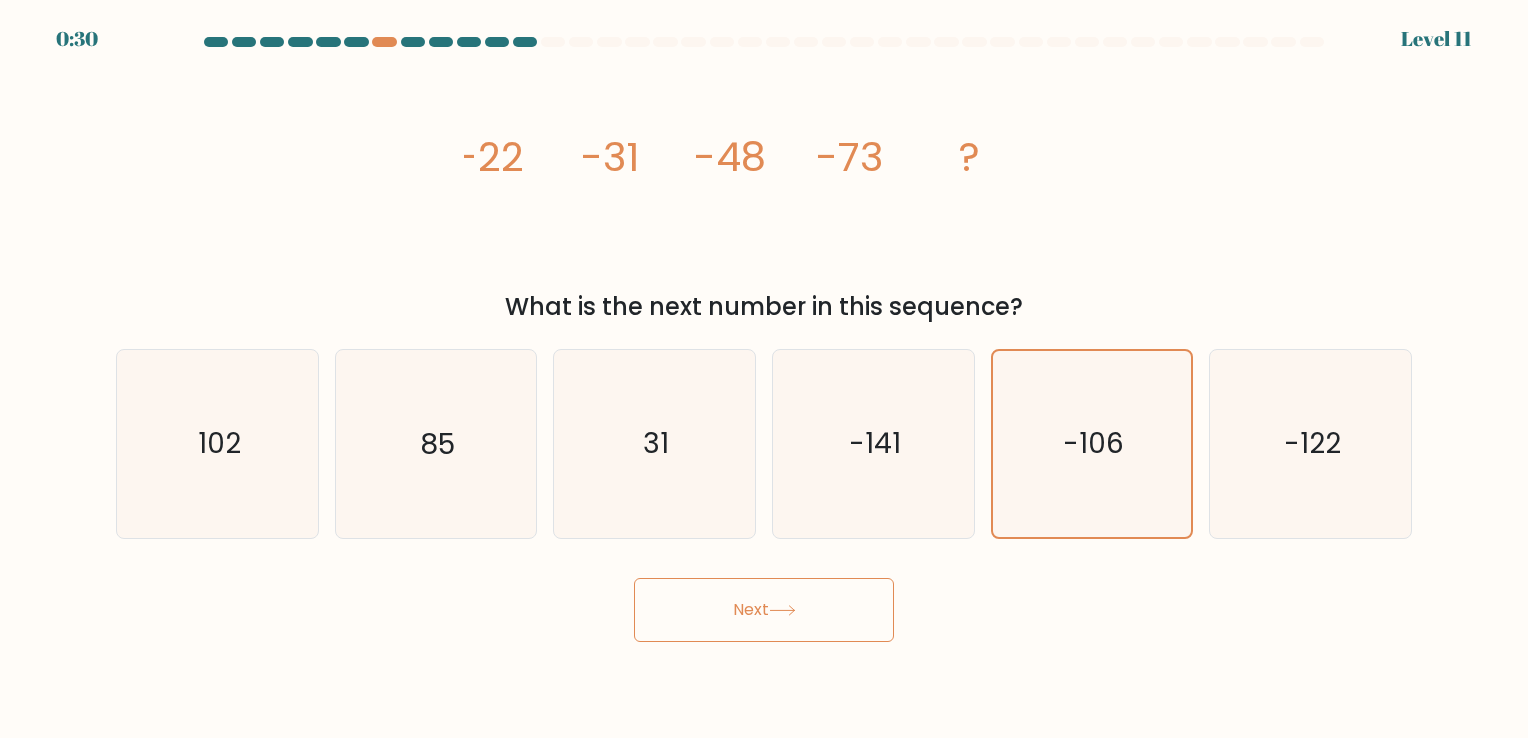 click on "Next" at bounding box center [764, 610] 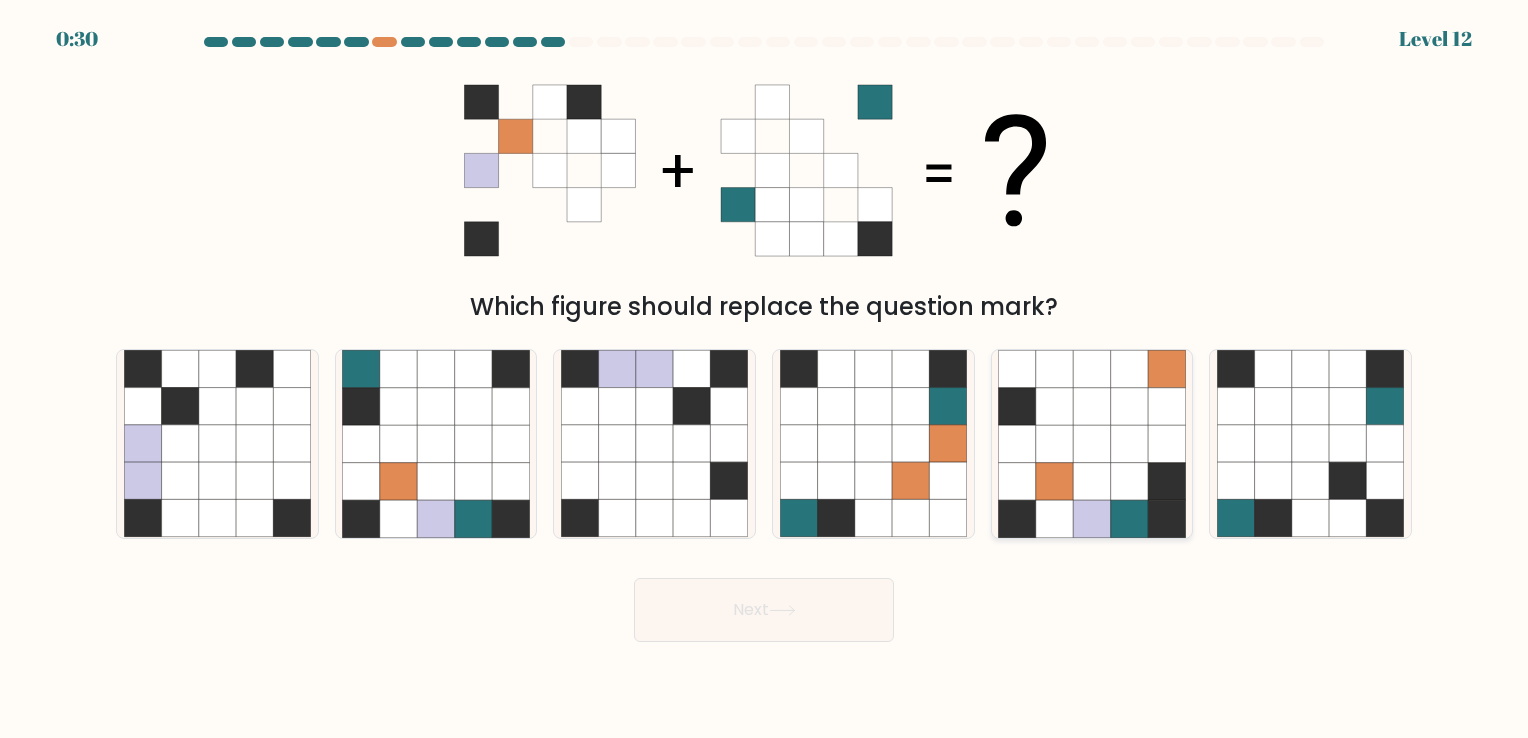 click 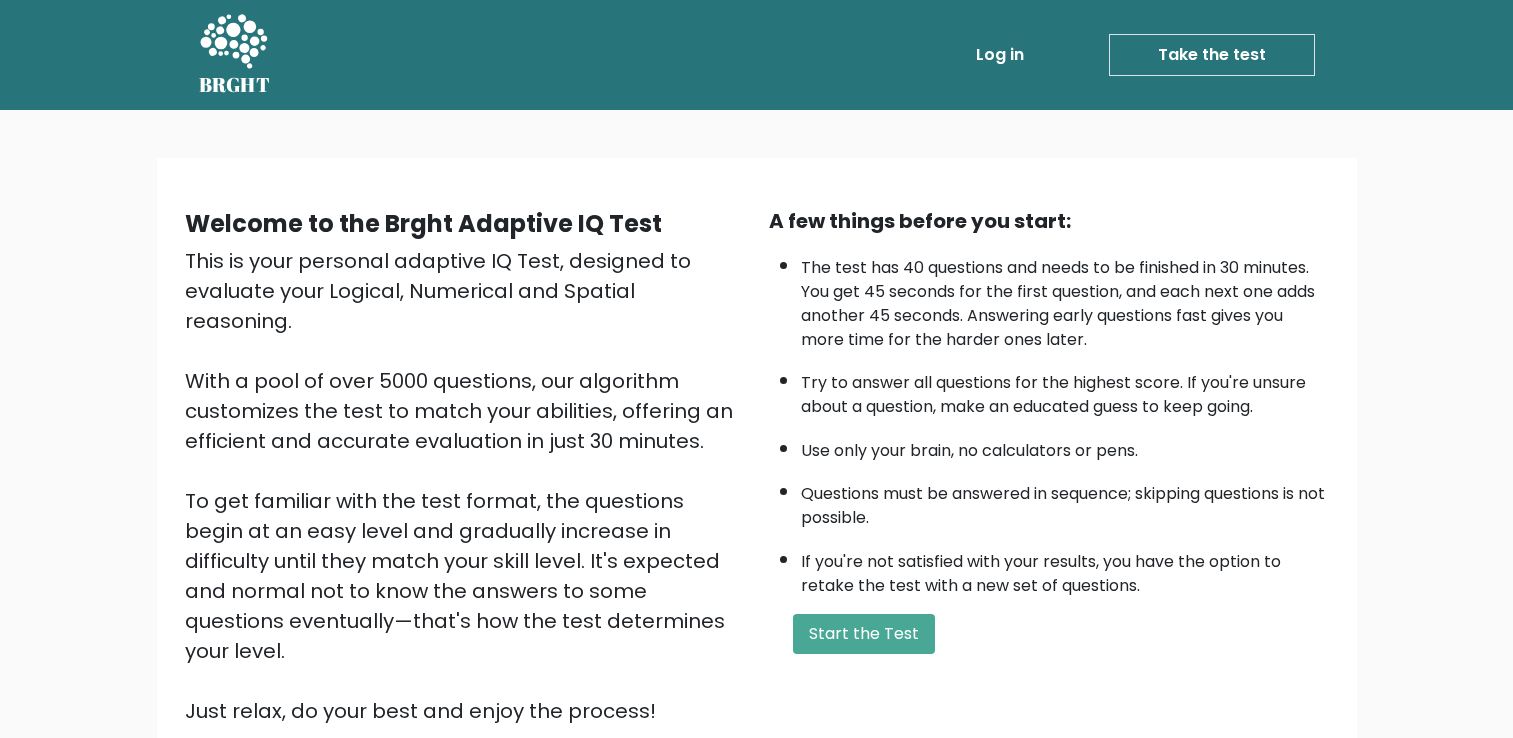 scroll, scrollTop: 100, scrollLeft: 0, axis: vertical 